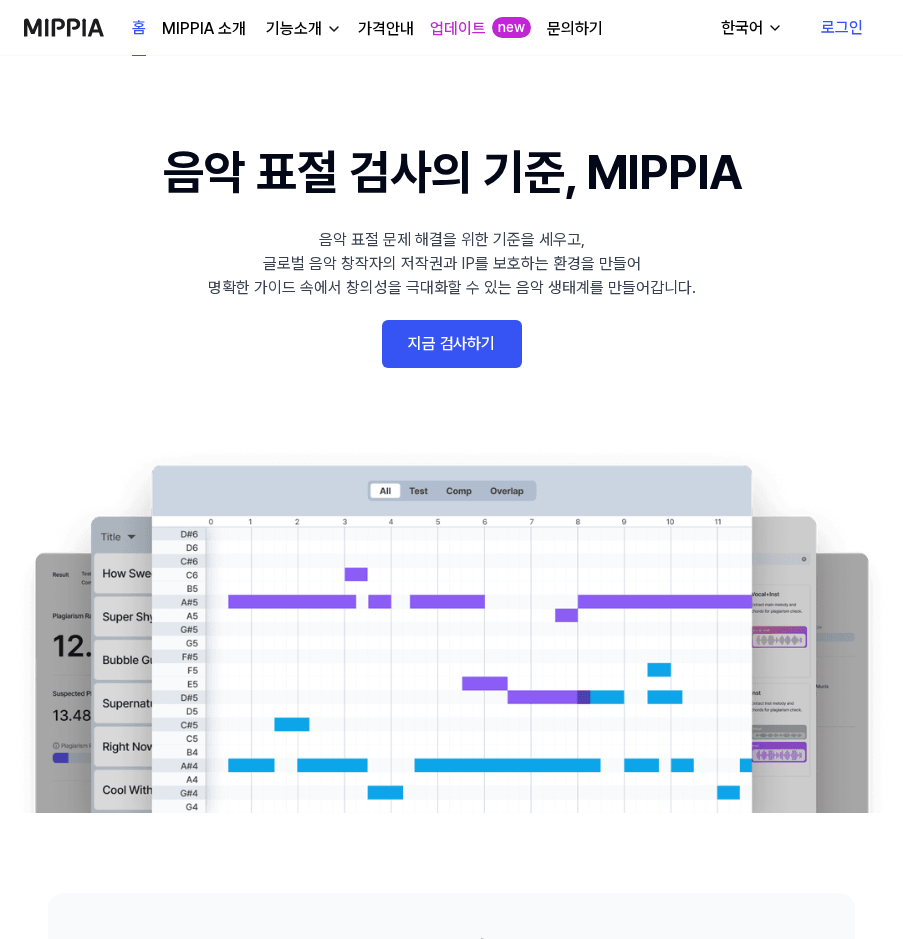 scroll, scrollTop: 0, scrollLeft: 0, axis: both 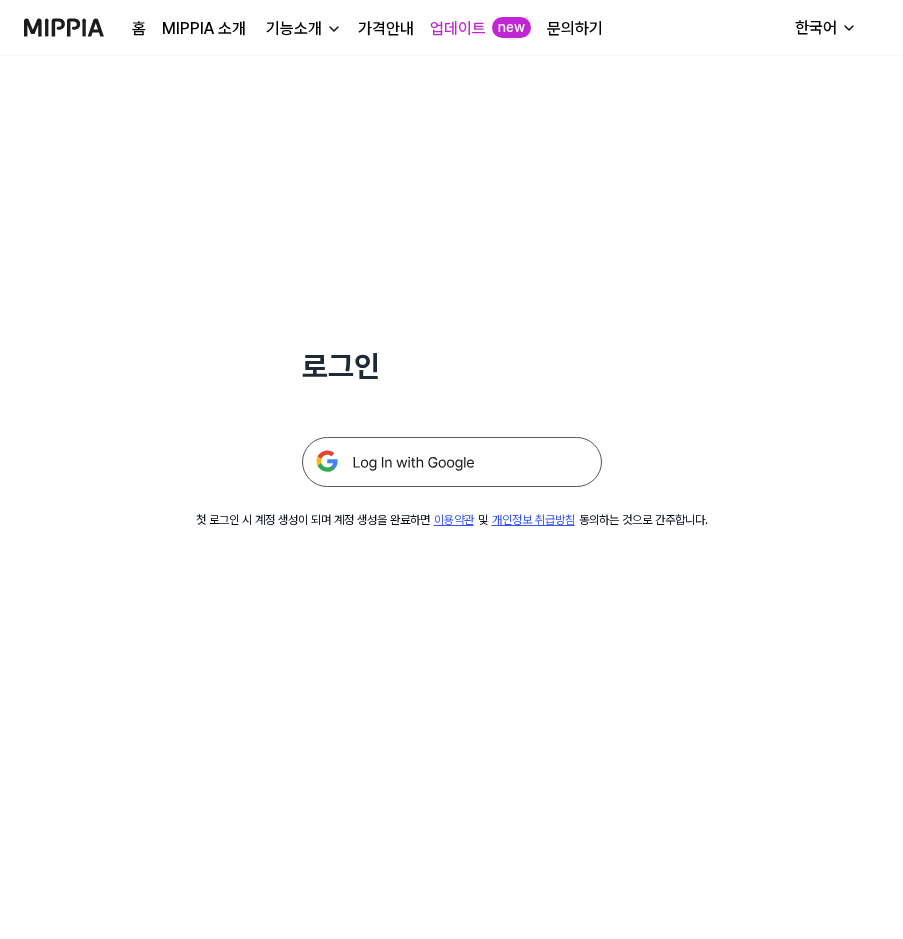 click at bounding box center [452, 462] 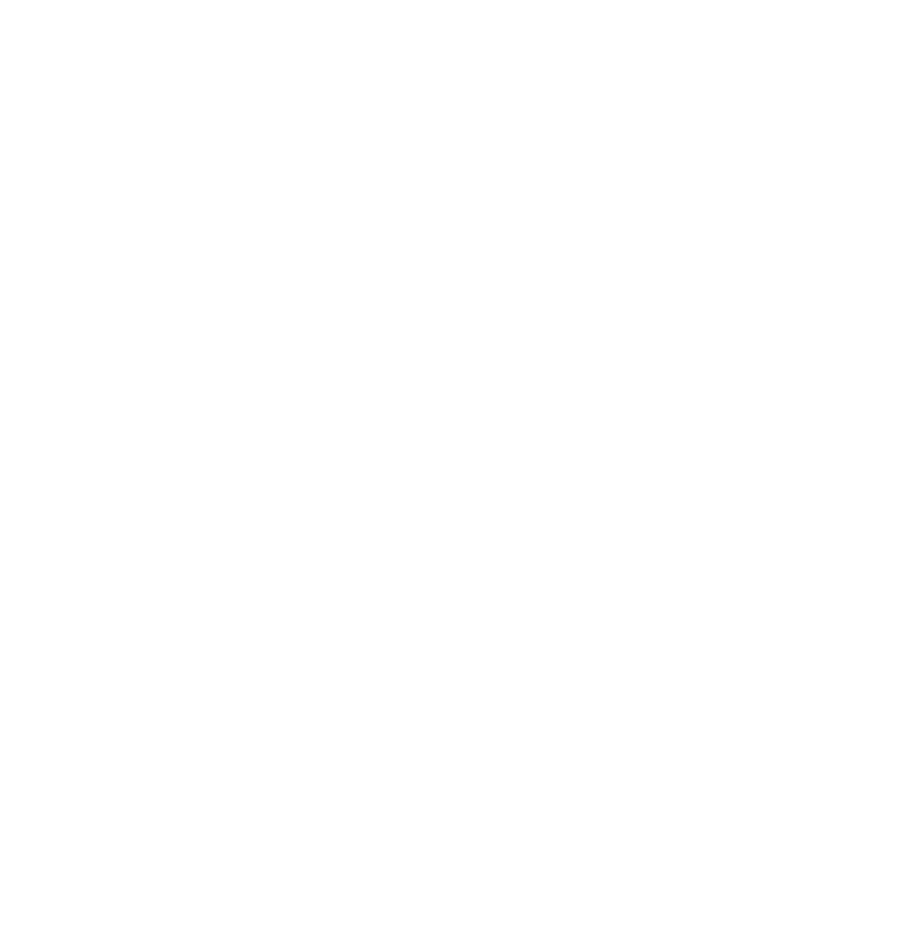 scroll, scrollTop: 0, scrollLeft: 0, axis: both 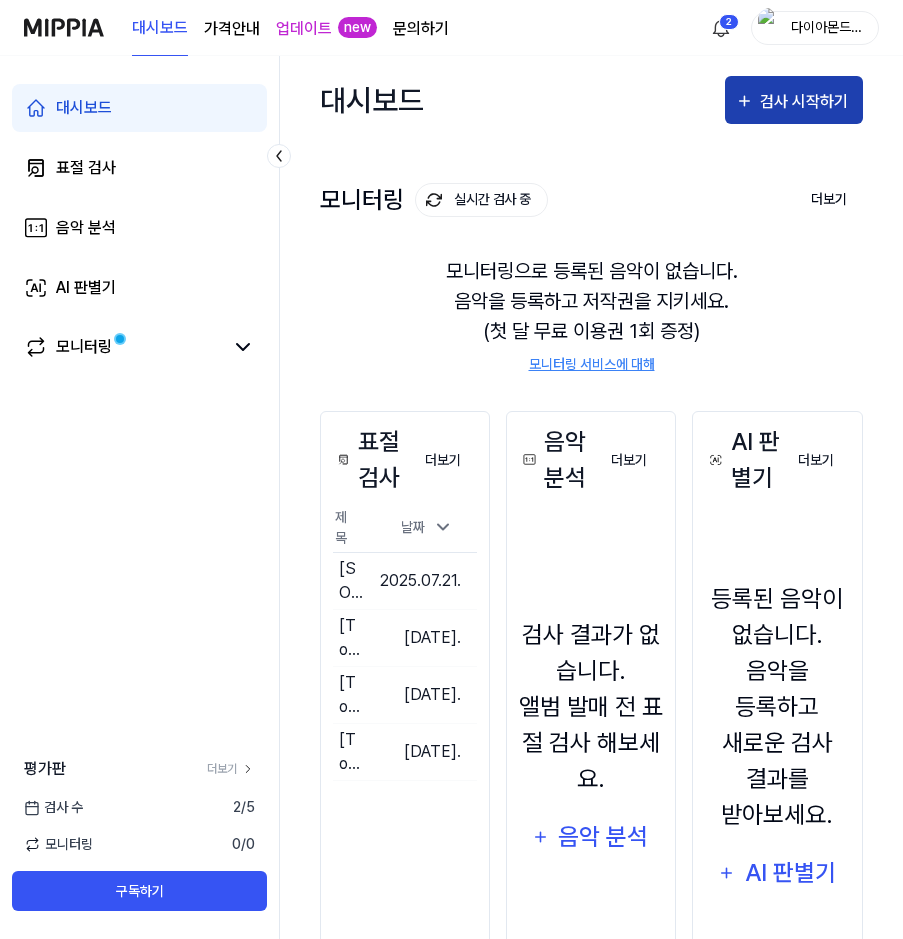 click on "검사 시작하기" at bounding box center [806, 102] 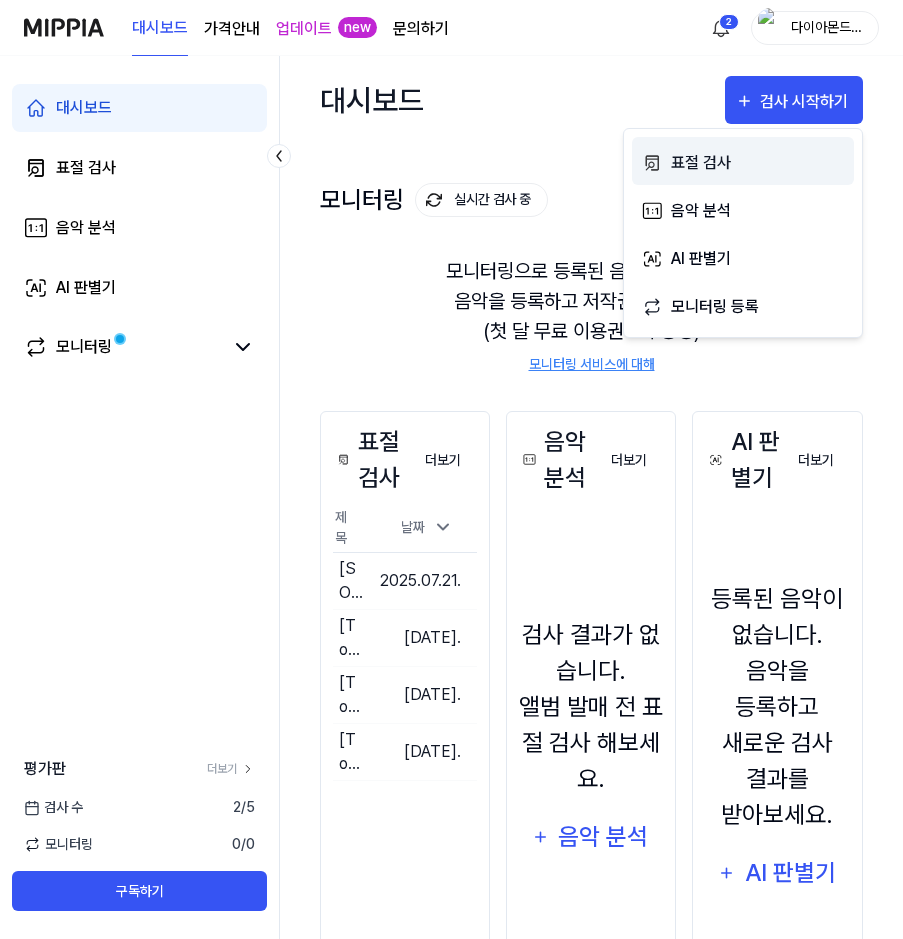 click on "표절 검사" at bounding box center [758, 163] 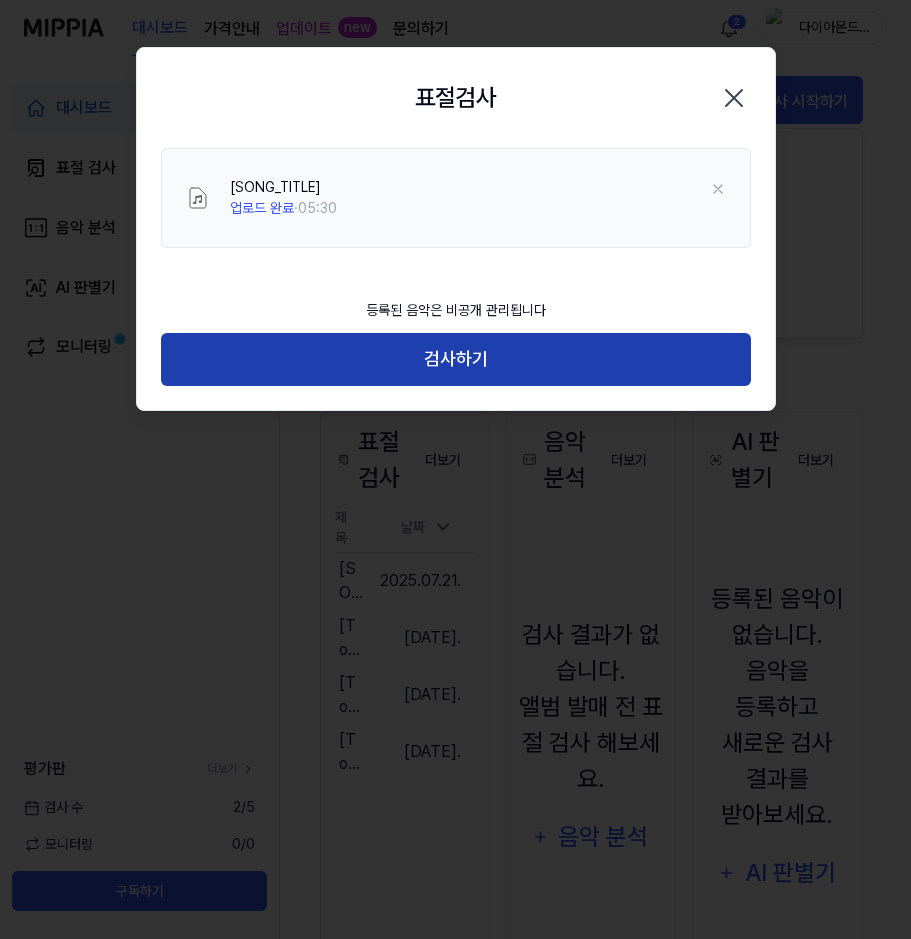 click on "검사하기" at bounding box center [456, 359] 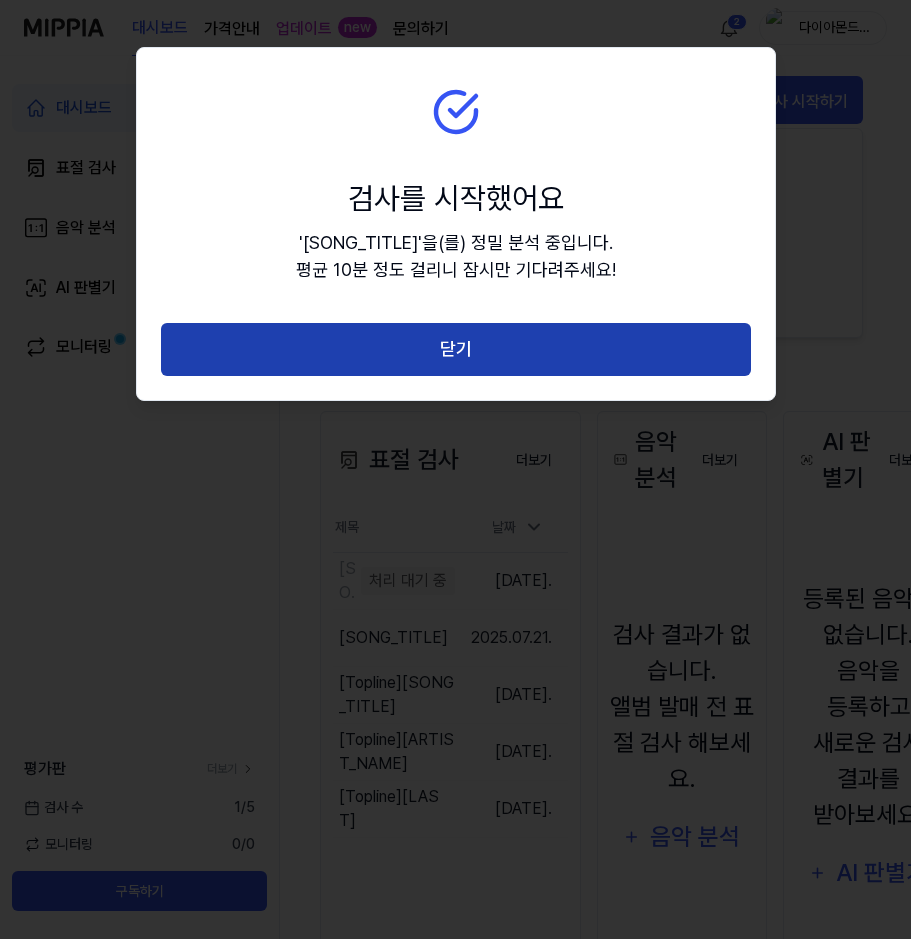 click on "닫기" at bounding box center (456, 349) 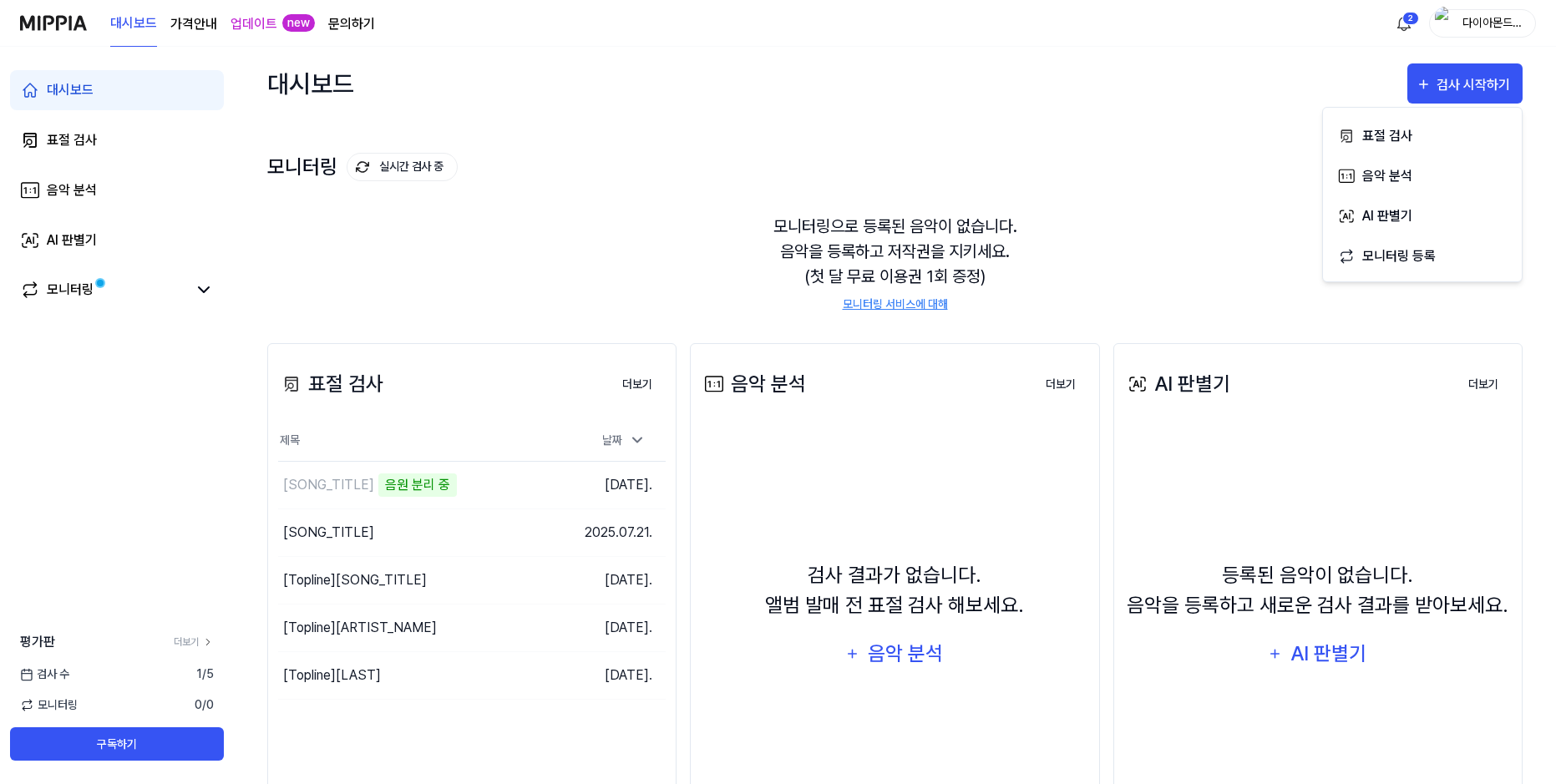 click on "모니터링 실시간 검사 중 더보기" at bounding box center [895, 167] 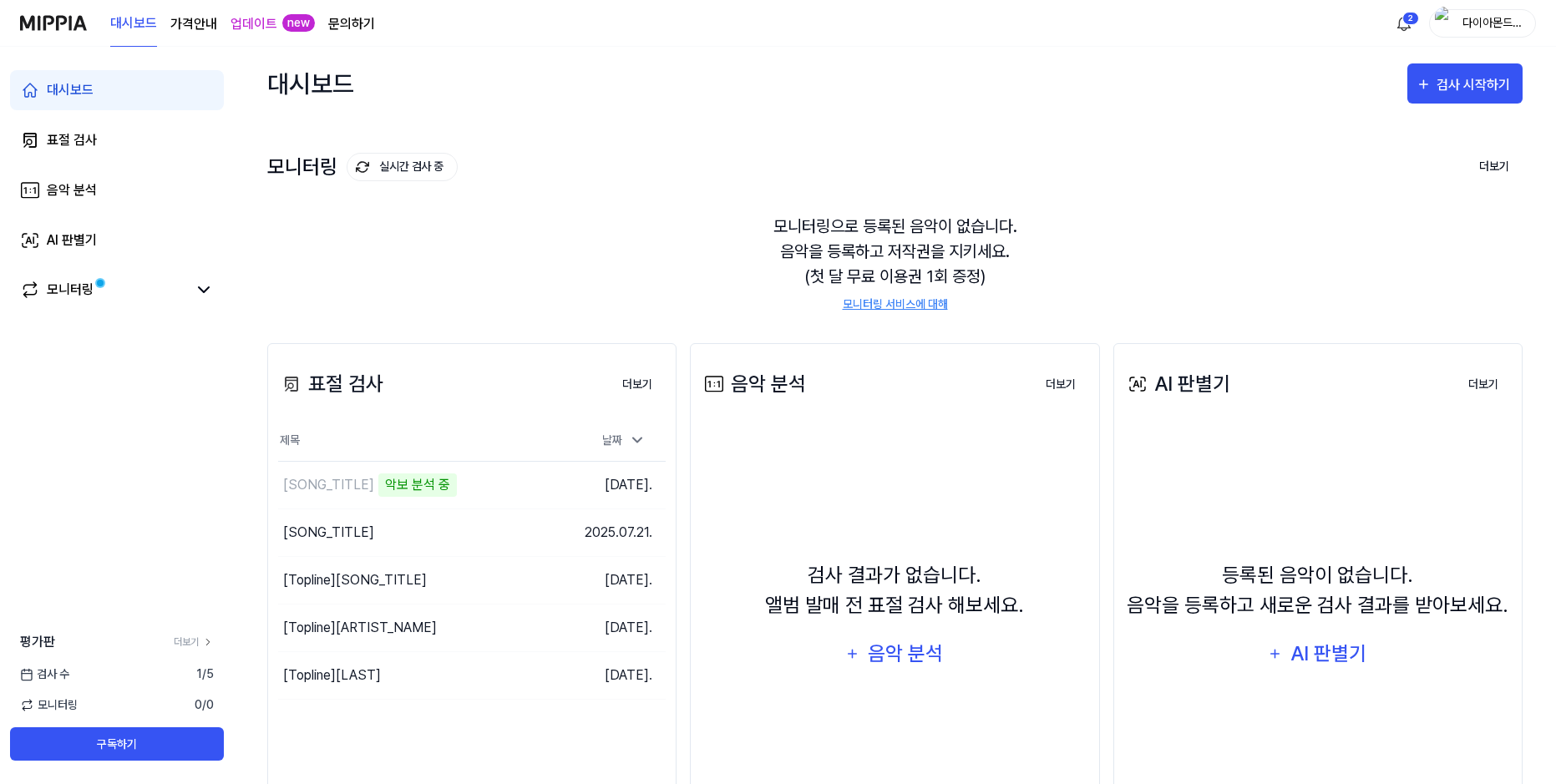 click on "모니터링 실시간 검사 중 더보기" at bounding box center [895, 167] 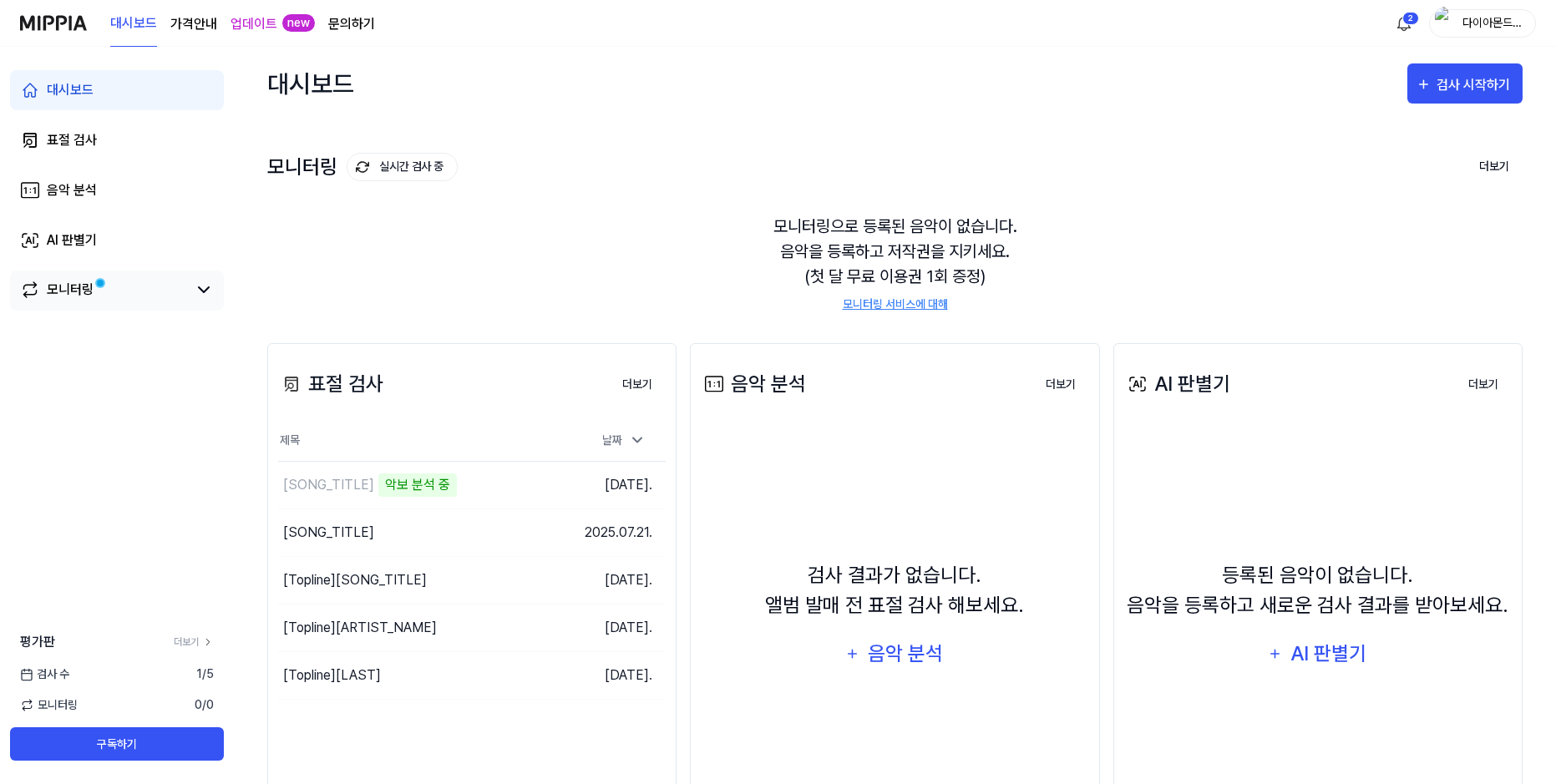 click on "모니터링" at bounding box center (104, 290) 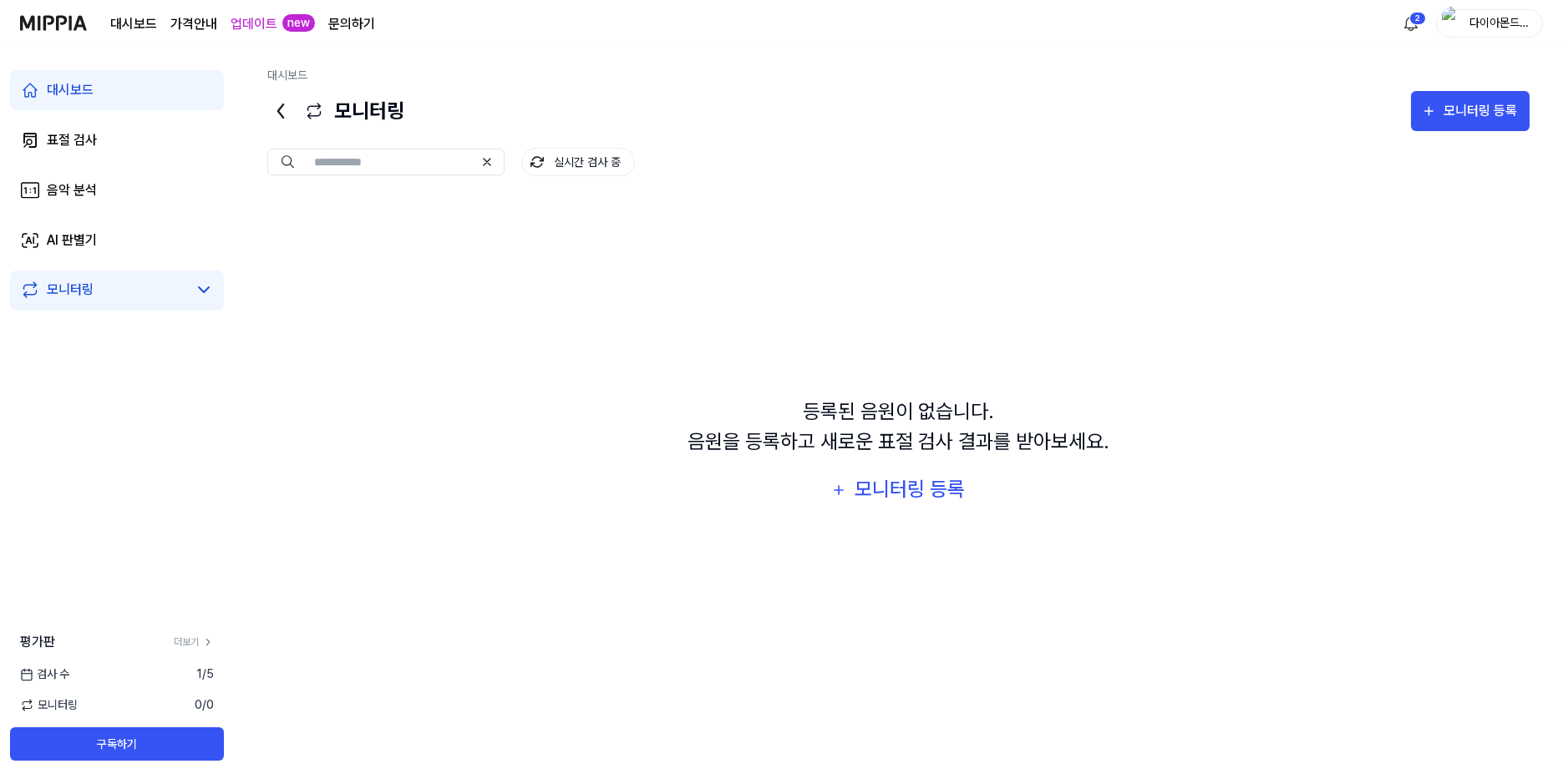 click at bounding box center [393, 162] 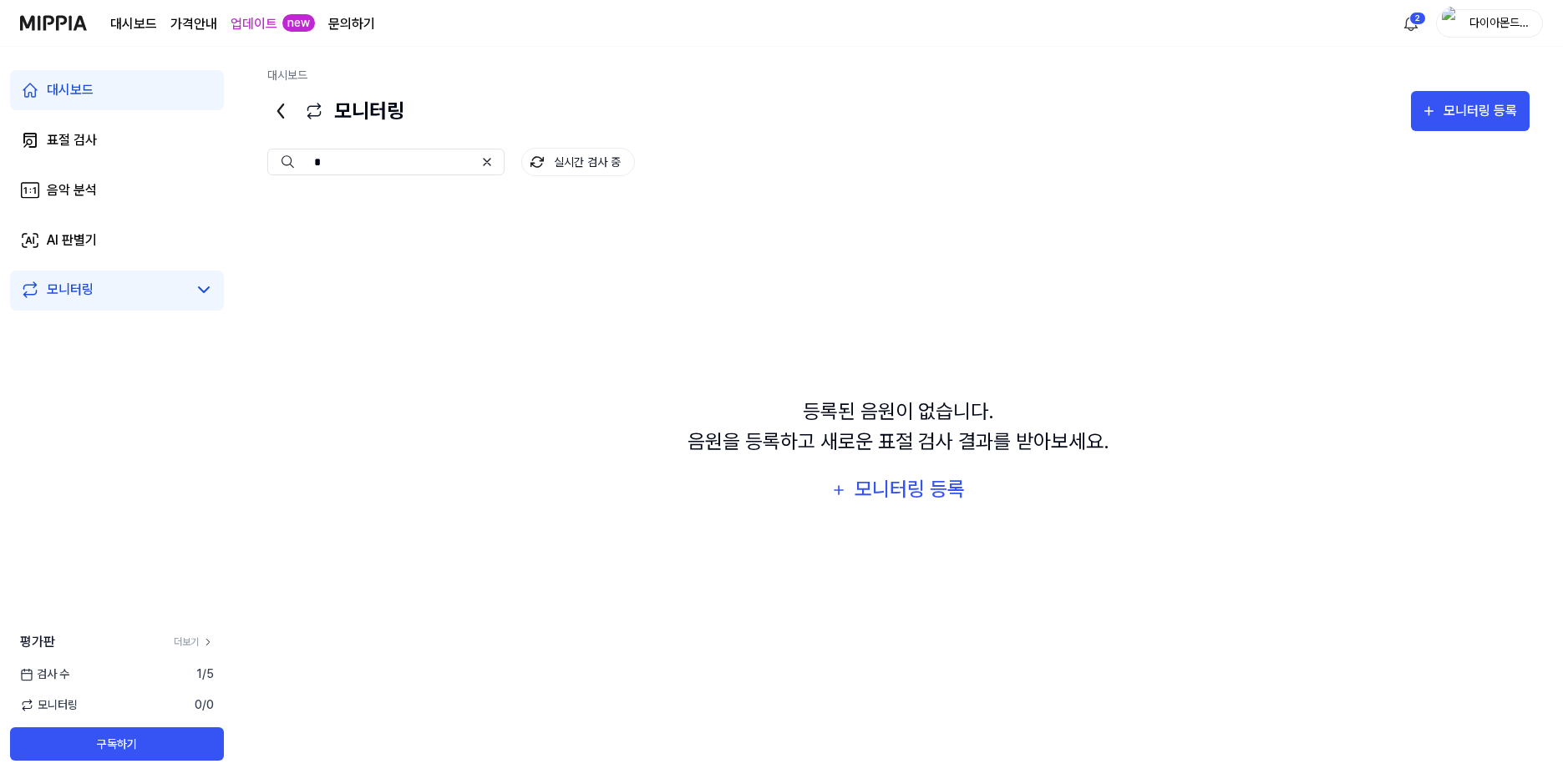type on "*" 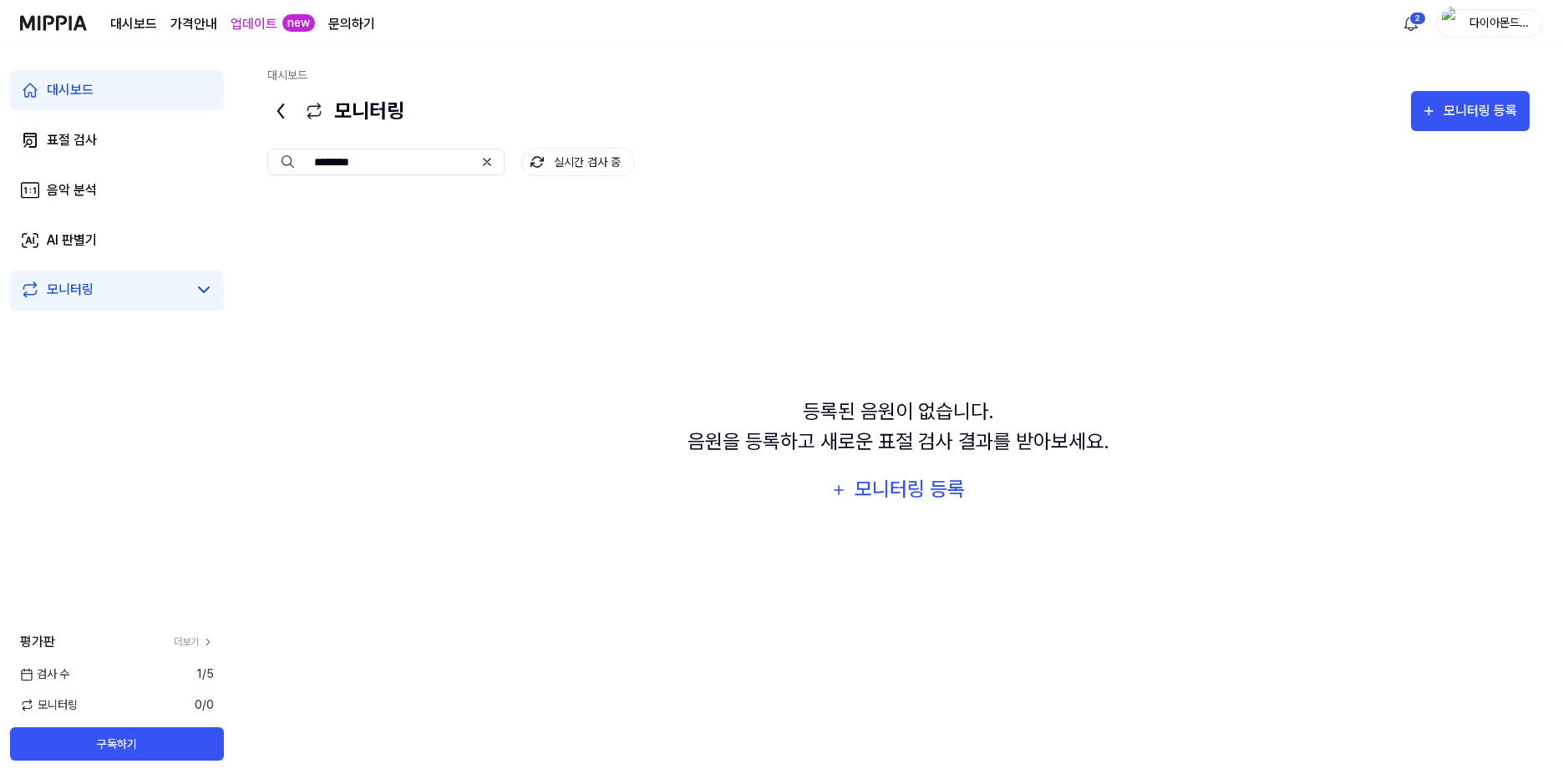 type on "********" 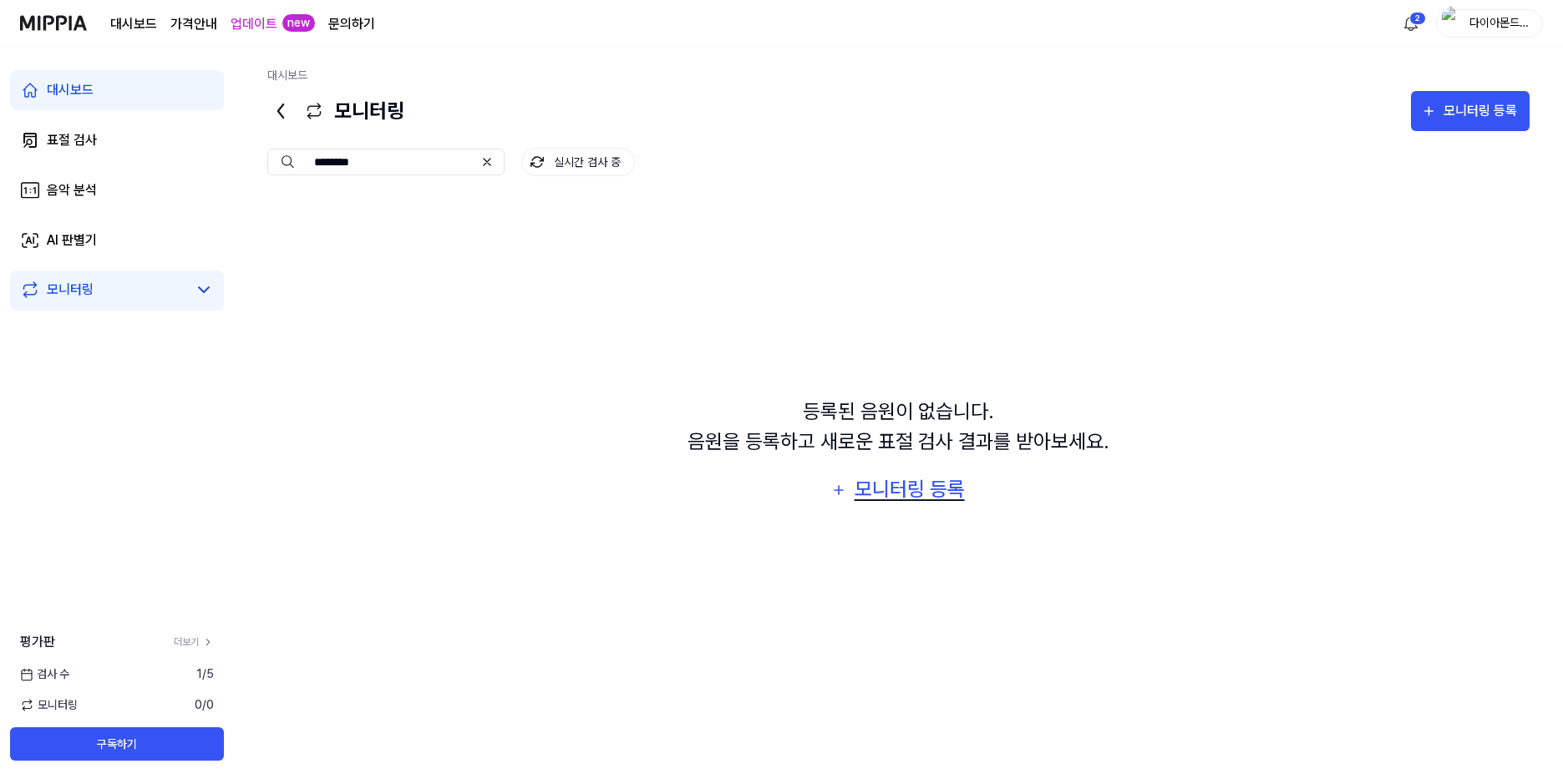 click on "모니터링 등록" at bounding box center [910, 489] 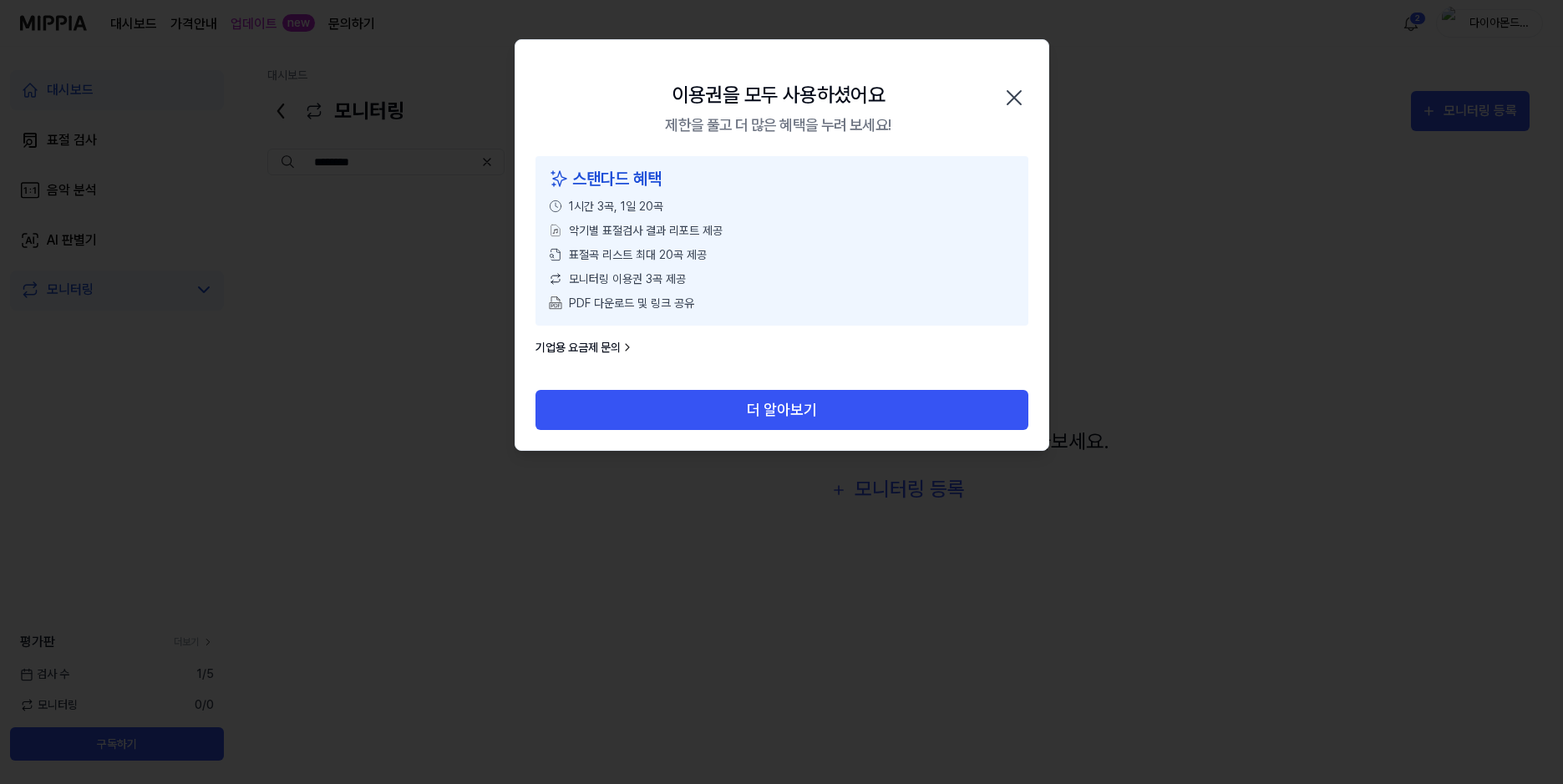 click 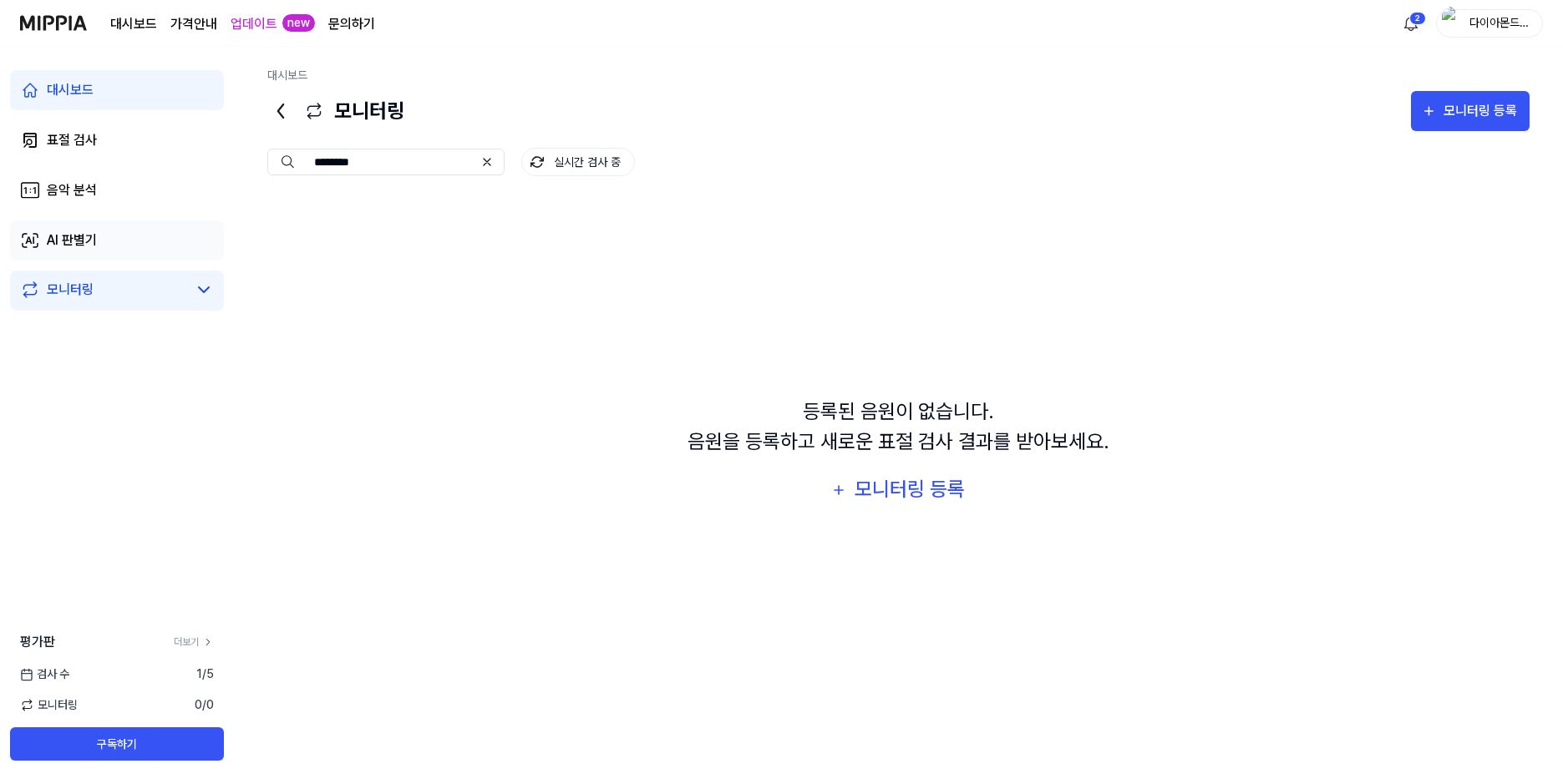 click on "AI 판별기" at bounding box center [117, 240] 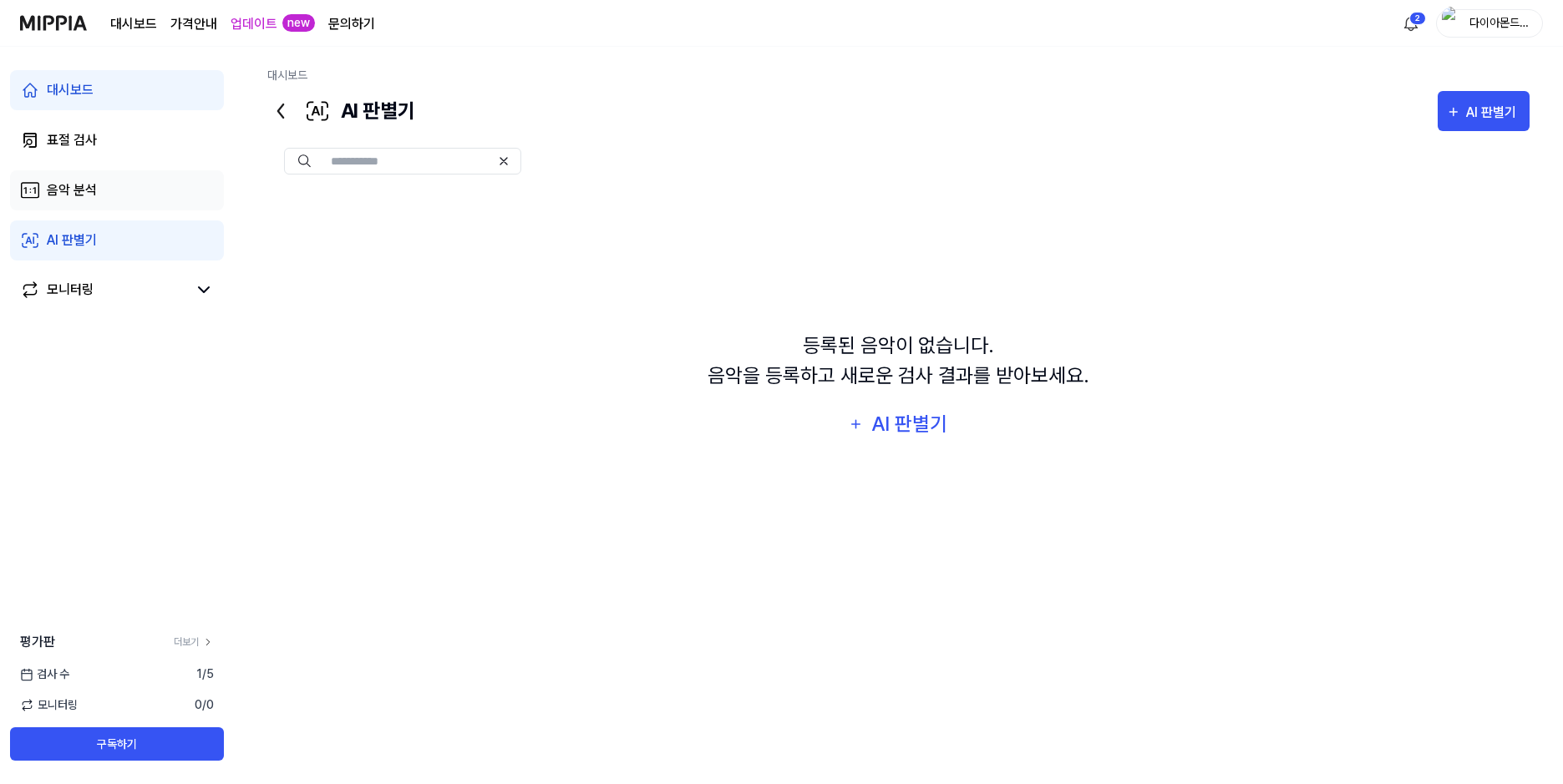 click on "음악 분석" at bounding box center (117, 190) 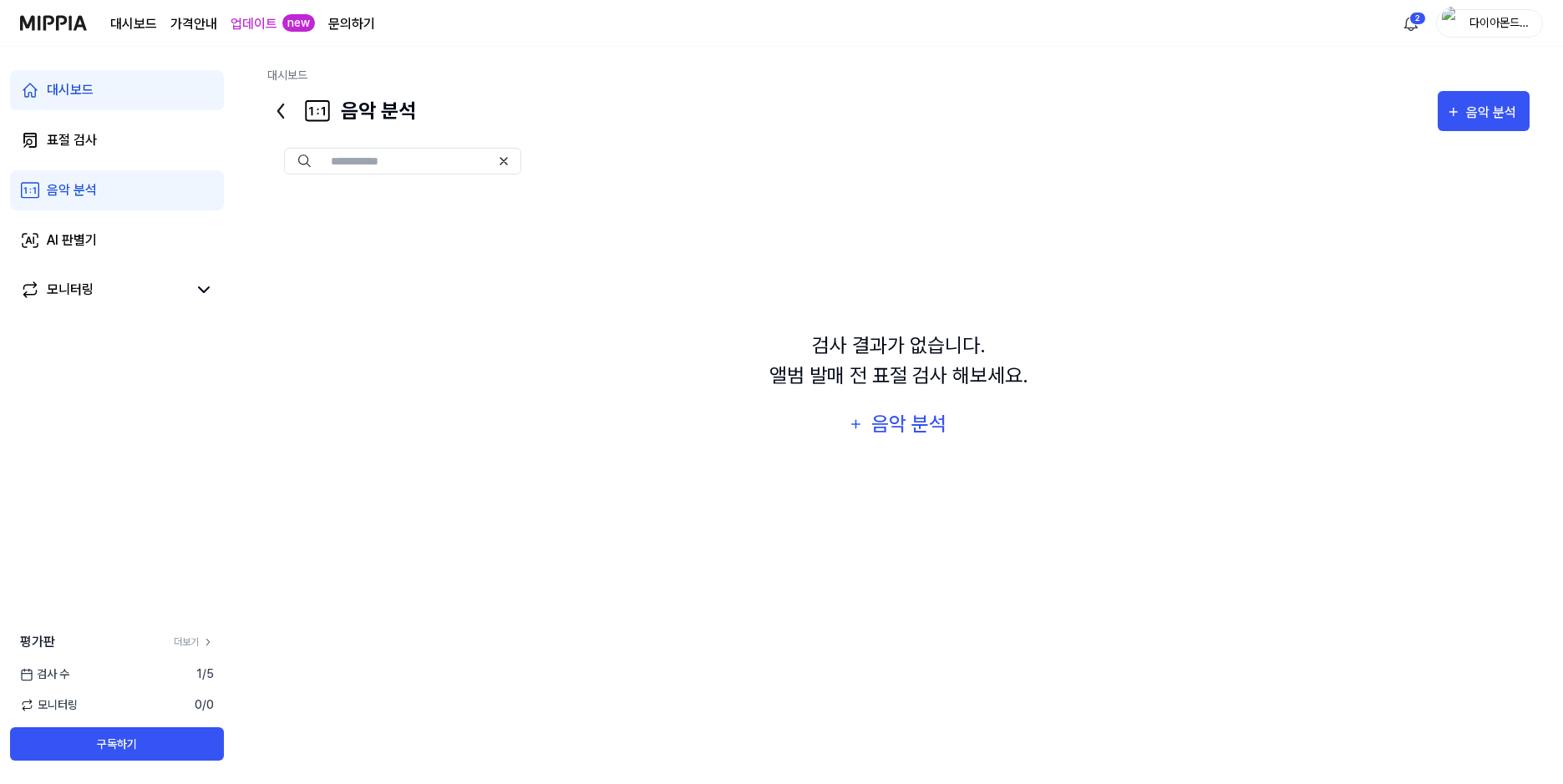 click on "음악 분석" at bounding box center (117, 190) 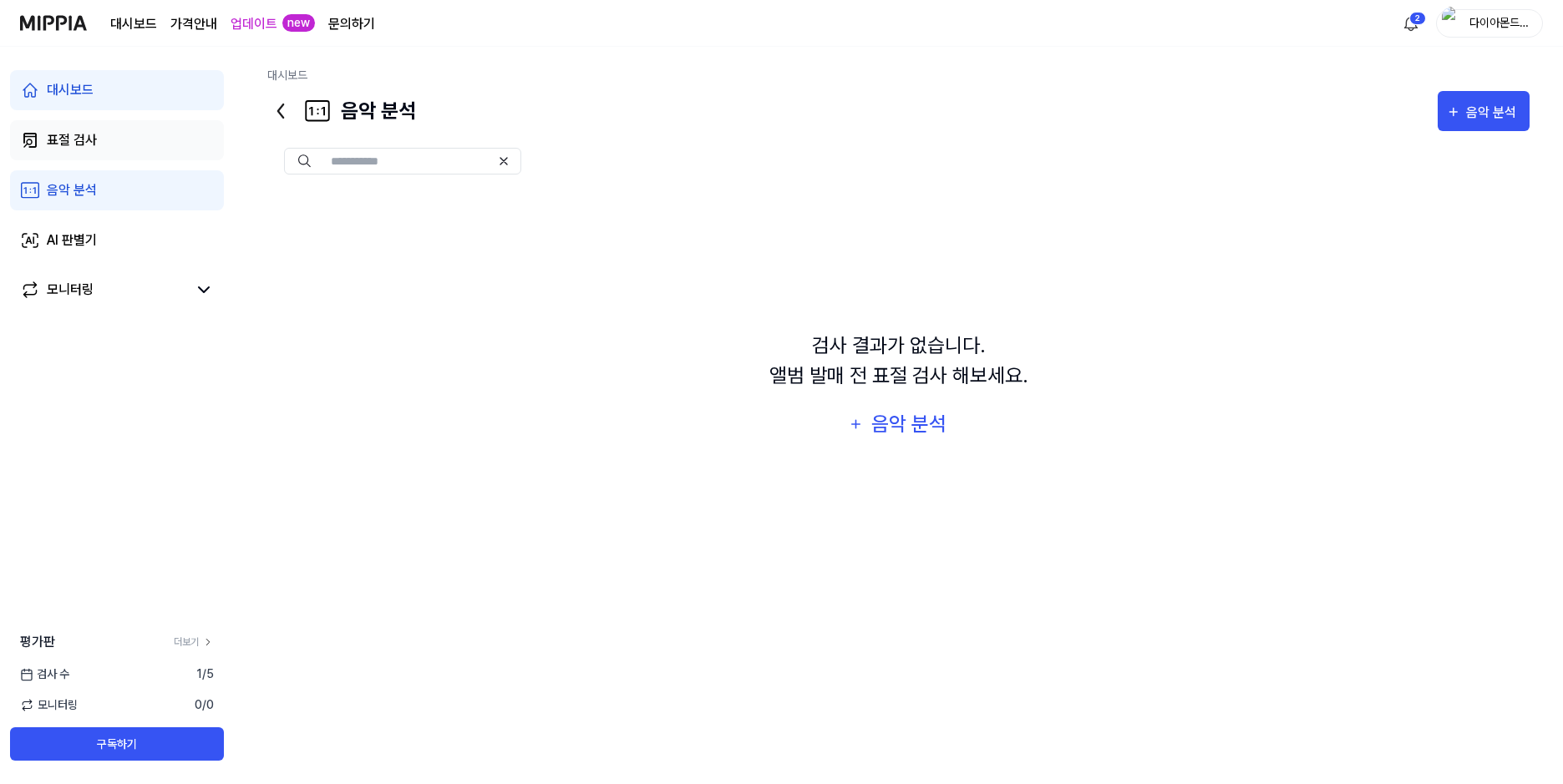click on "표절 검사" at bounding box center (117, 140) 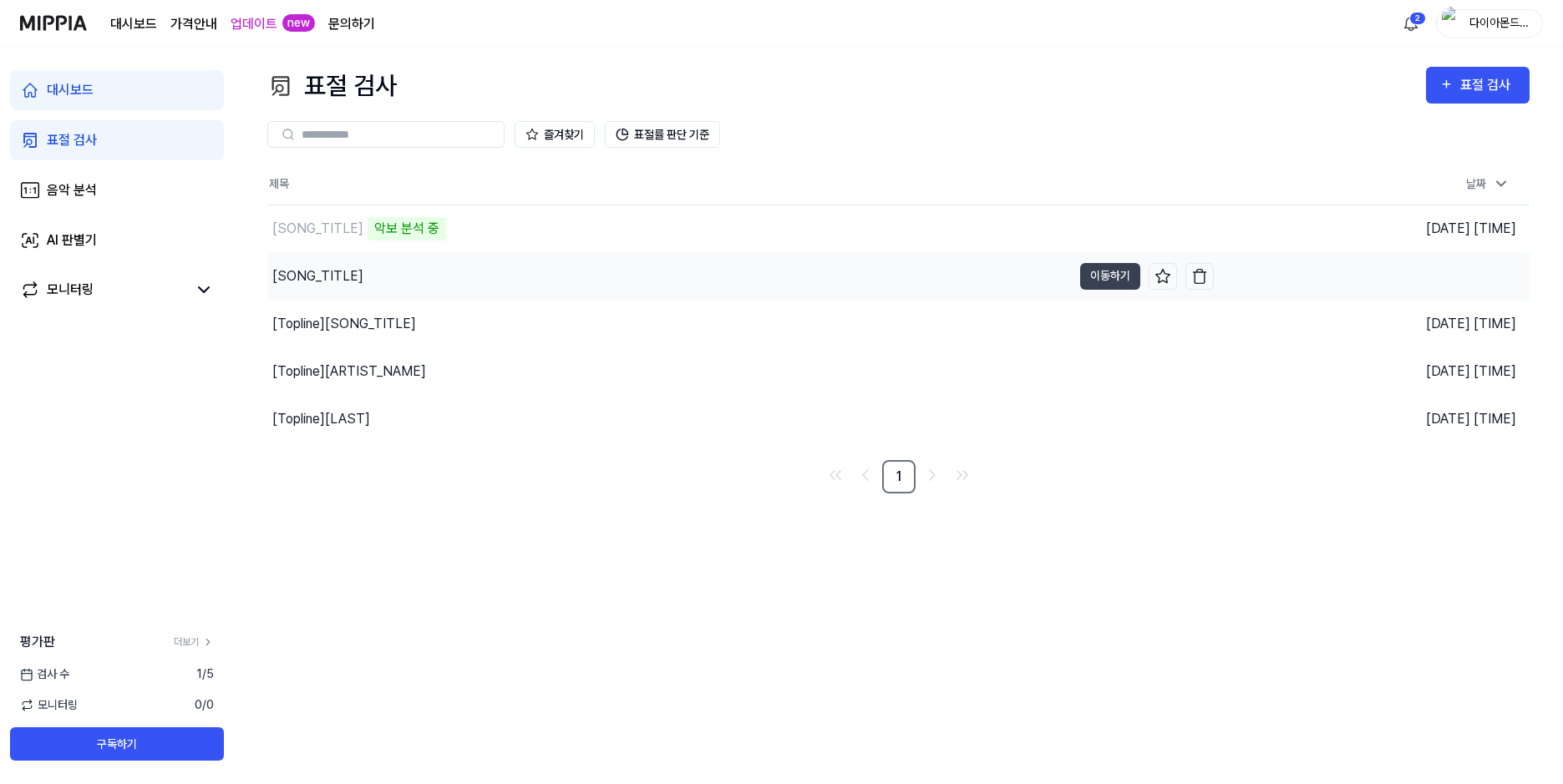 click on "바람 데모_1" at bounding box center [317, 276] 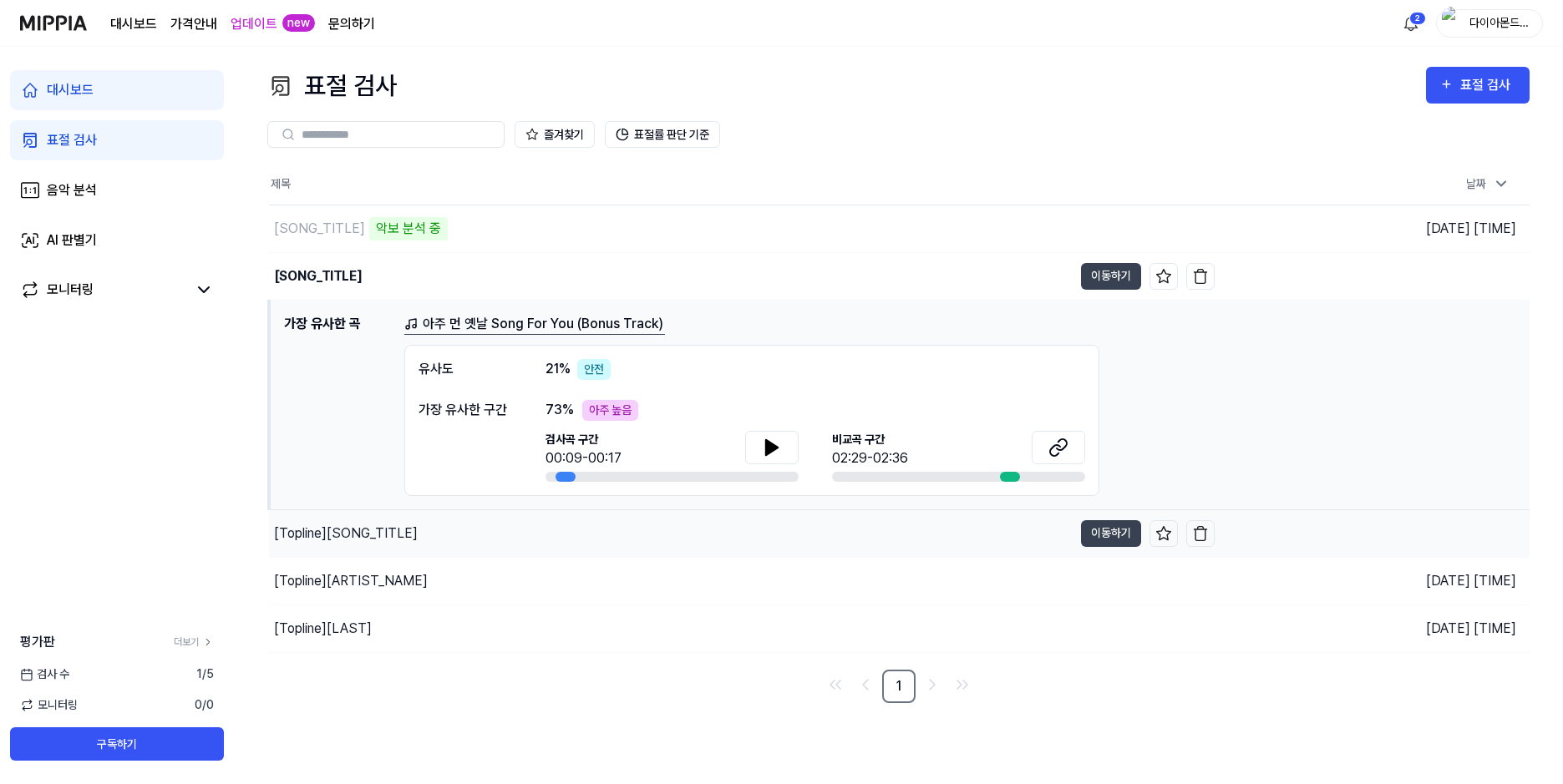 click on "[Topline] 천계데모" at bounding box center [346, 534] 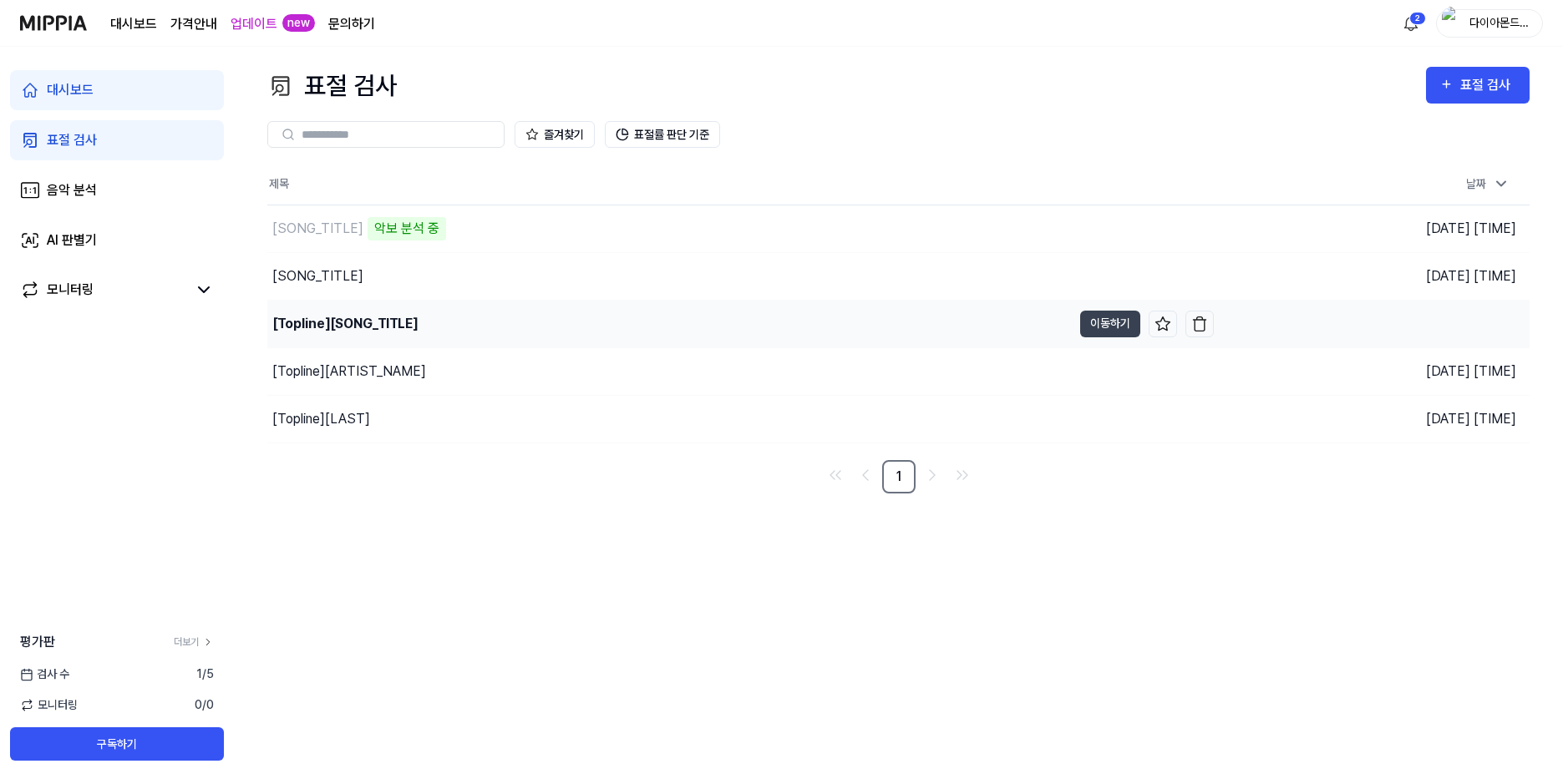 click on "[Topline] 천계데모" at bounding box center (669, 324) 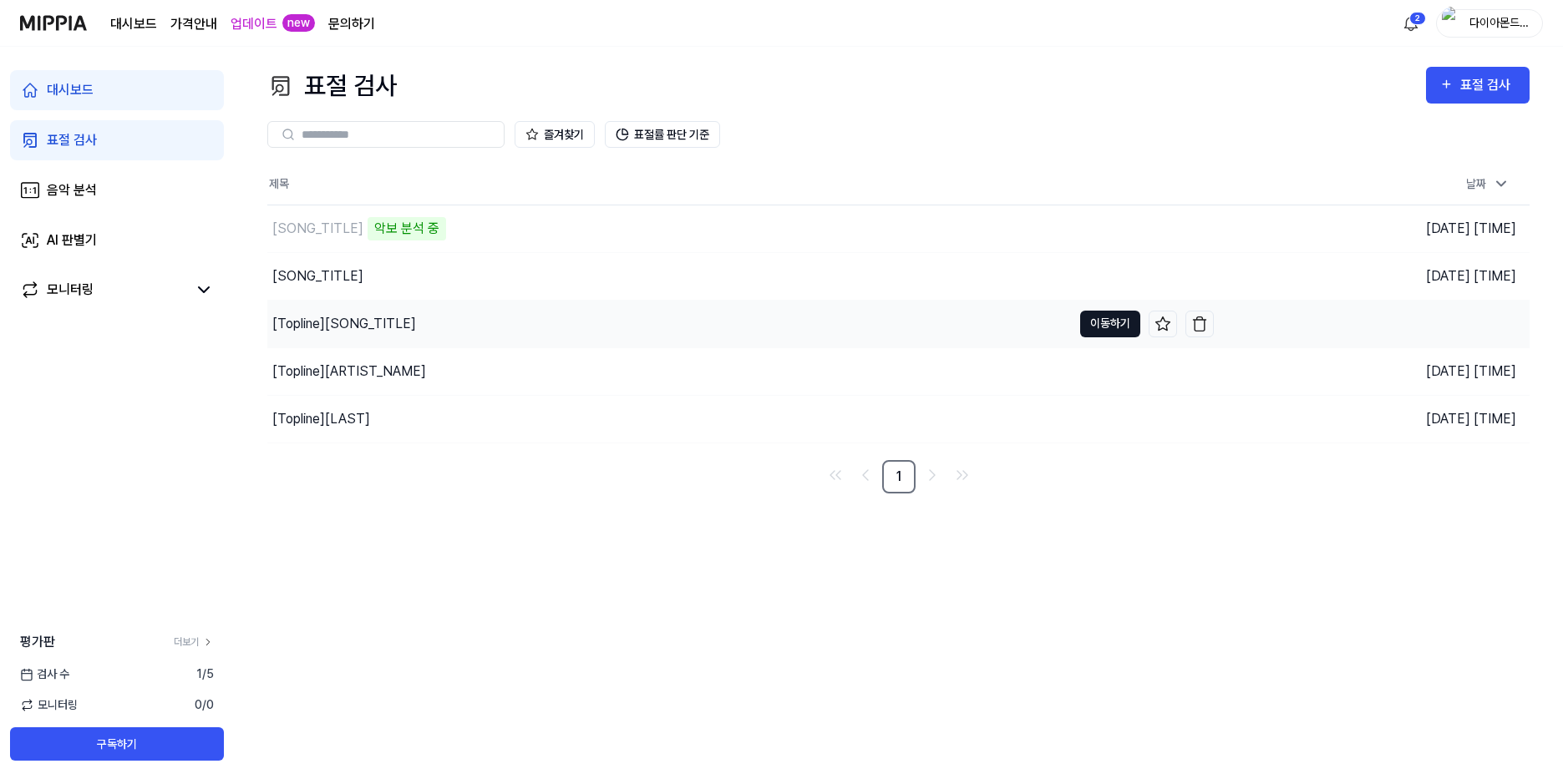 click on "이동하기" at bounding box center [1110, 324] 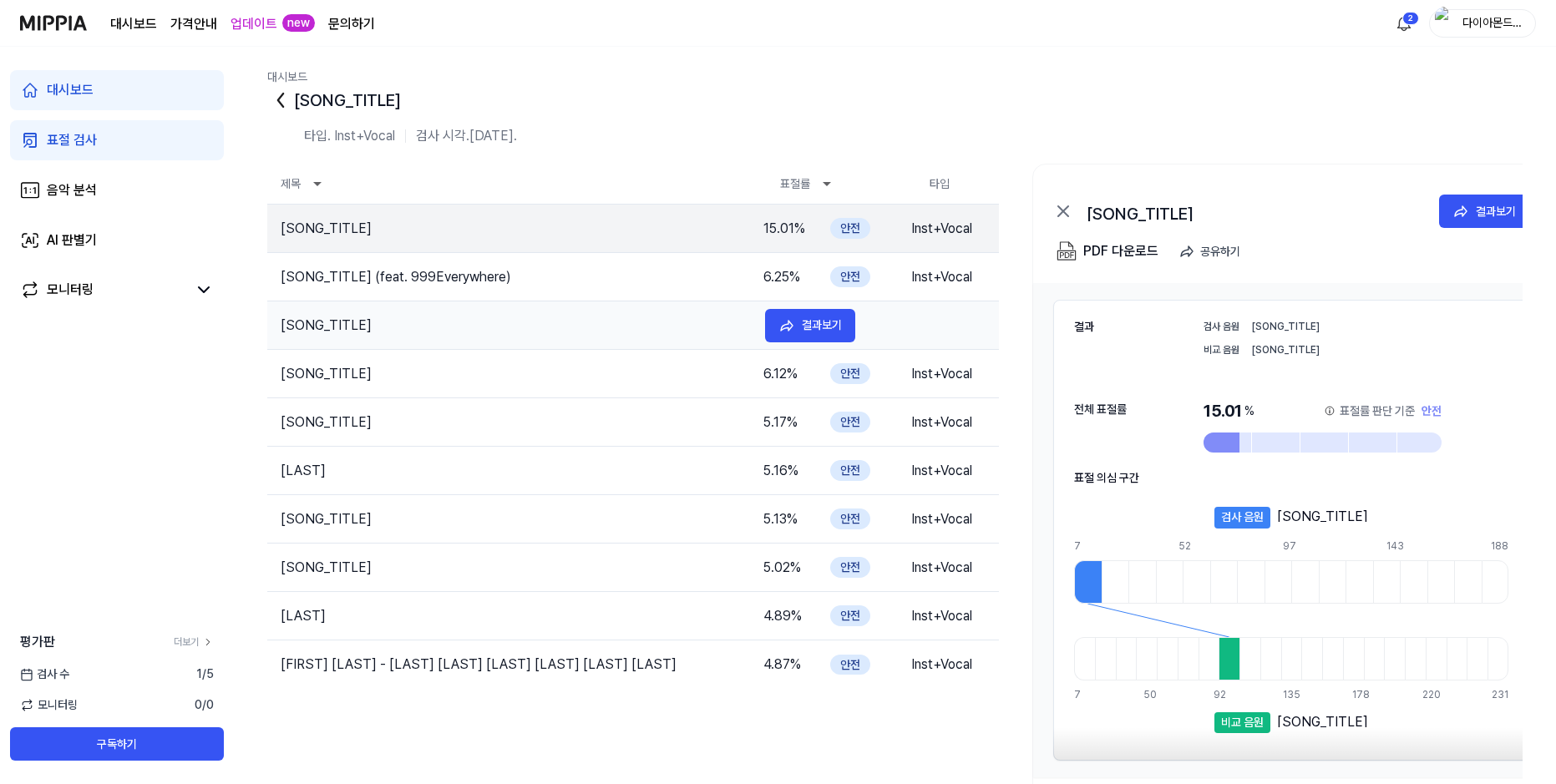 scroll, scrollTop: 0, scrollLeft: 0, axis: both 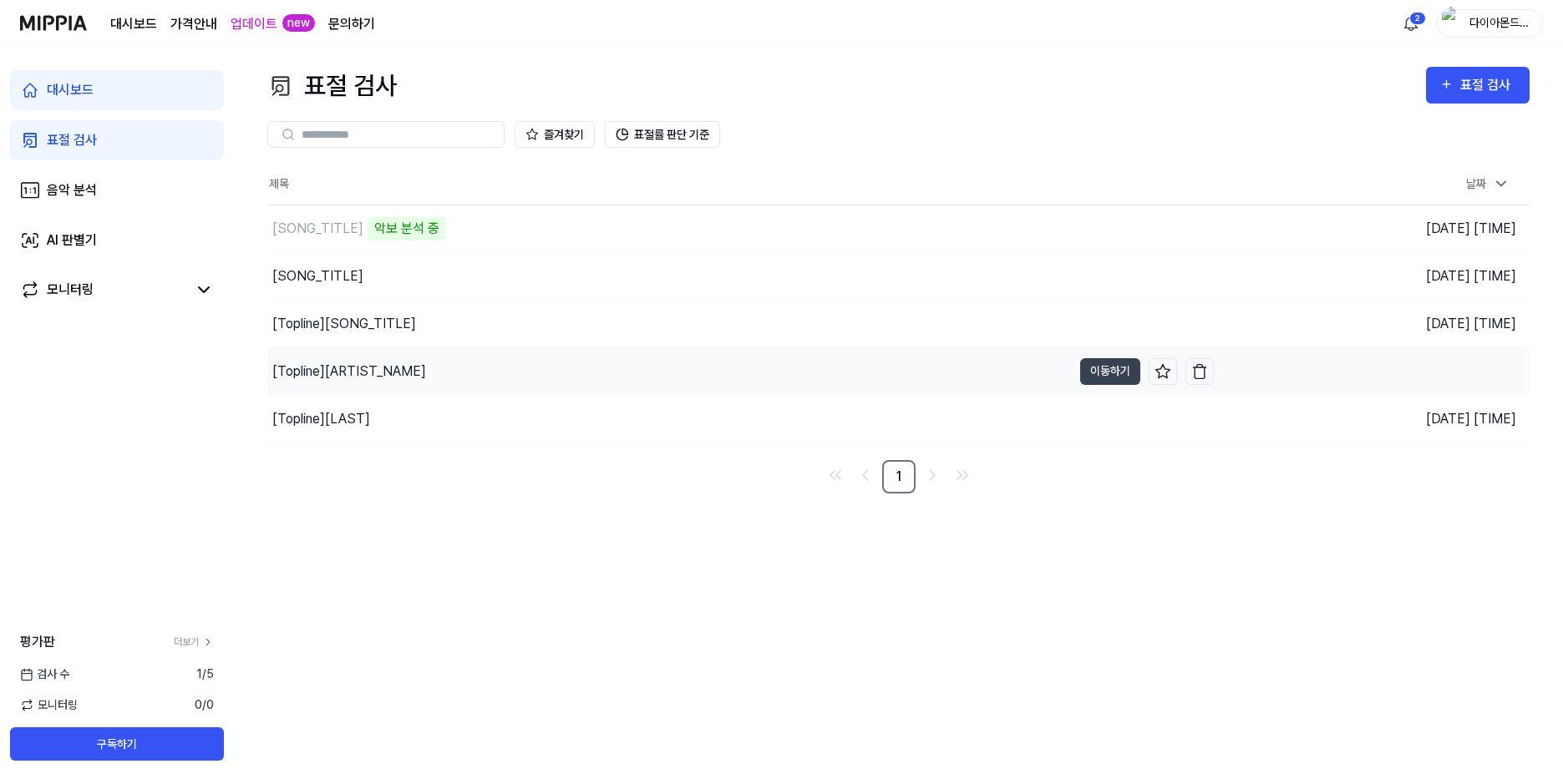click on "[Topline] 소노란트 윤회" at bounding box center [669, 372] 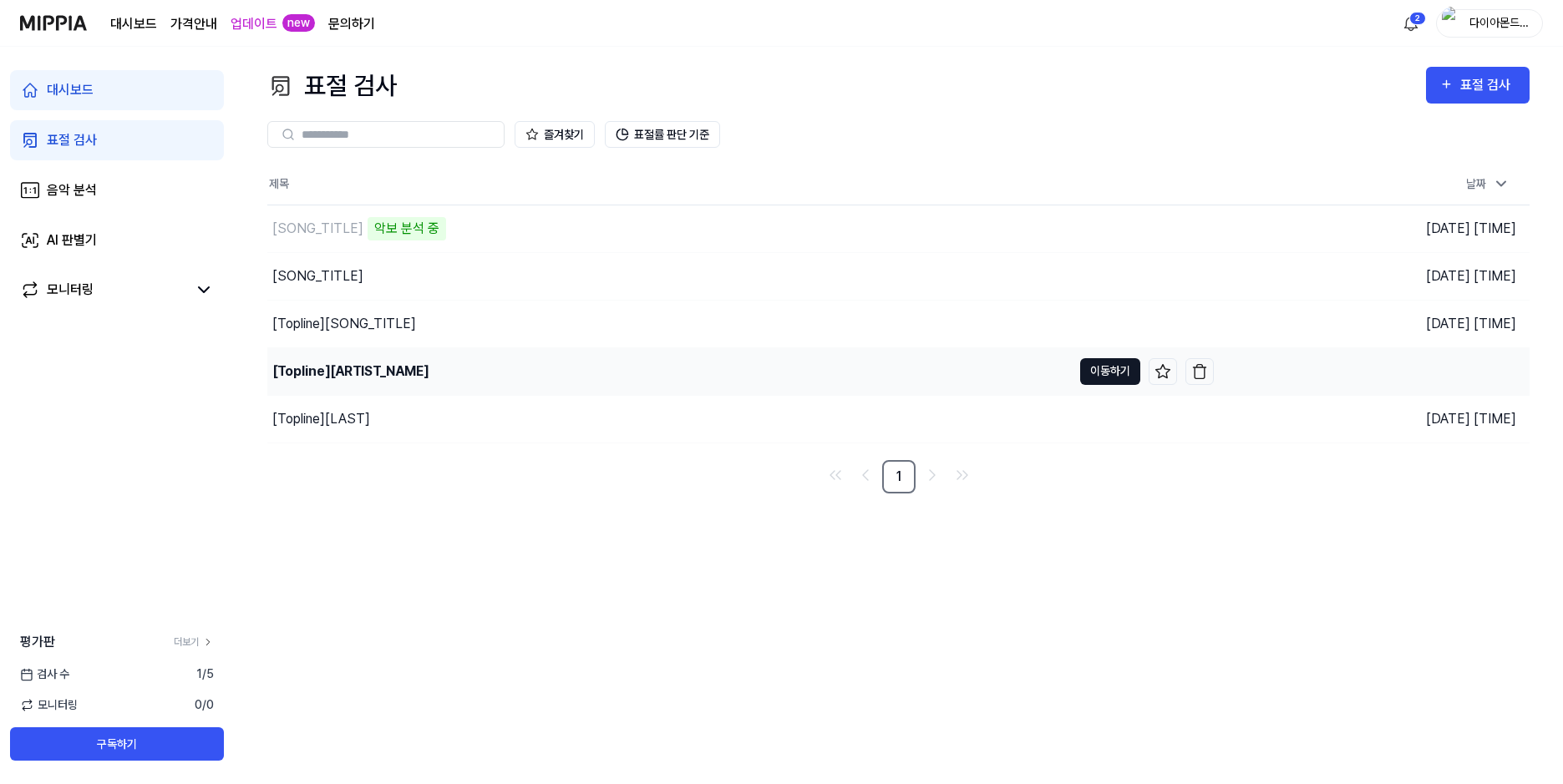 click on "이동하기" at bounding box center (1110, 372) 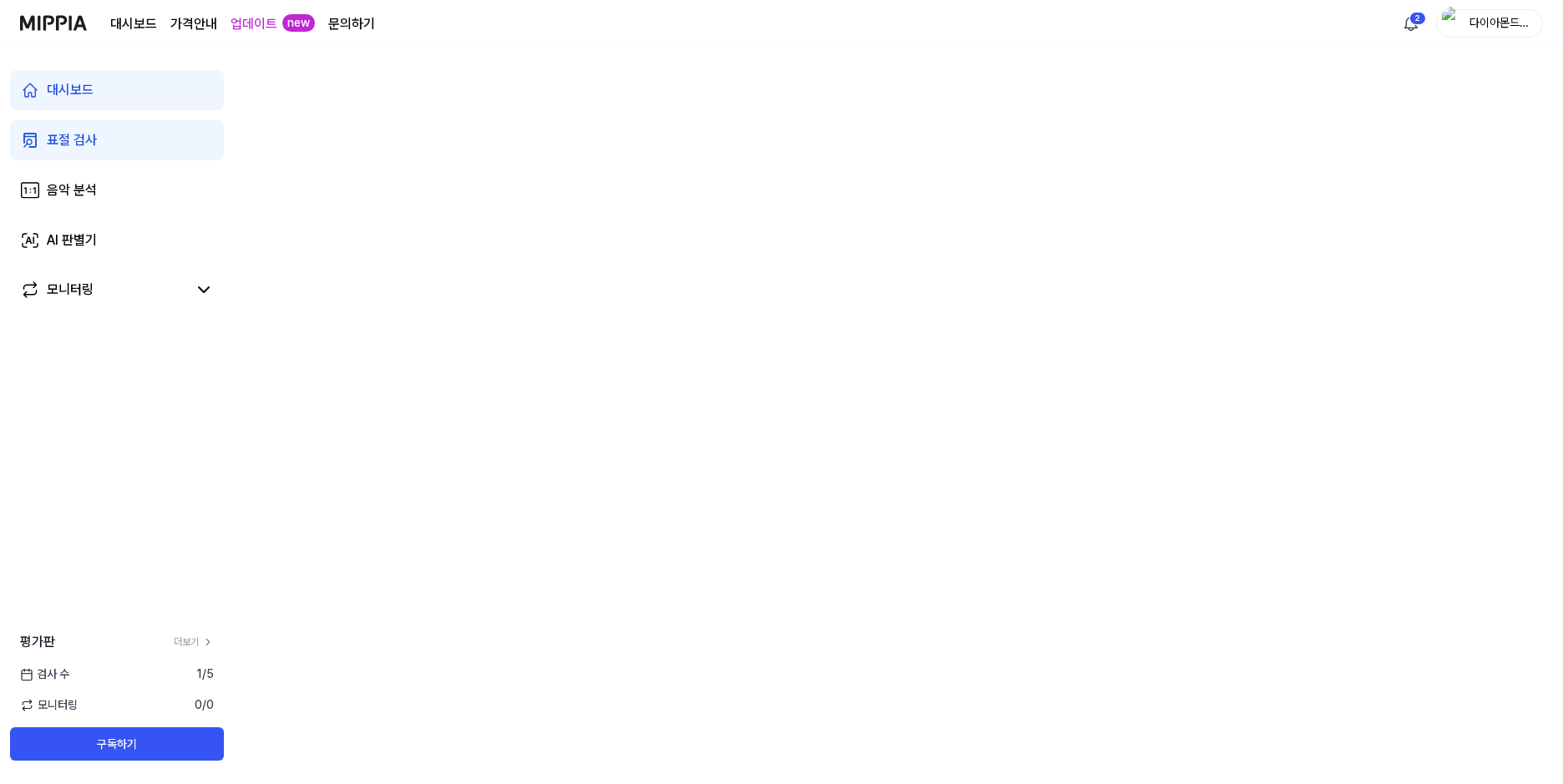 click on "대시보드" at bounding box center (70, 90) 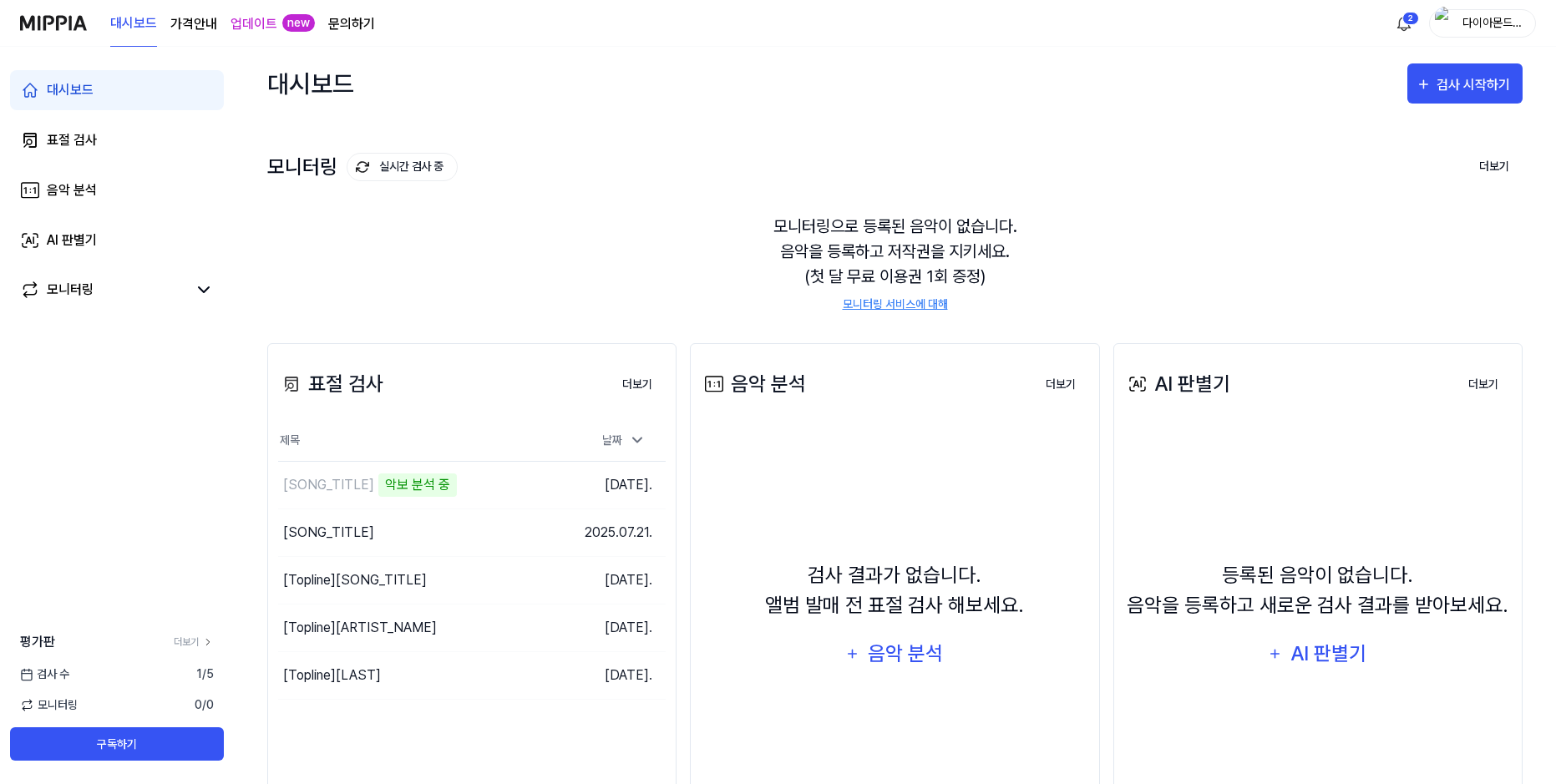 click on "모니터링으로 등록된 음악이 없습니다.
음악을 등록하고 저작권을 지키세요.
(첫 달 무료 이용권 1회 증정) 모니터링 서비스에 대해" at bounding box center [895, 263] 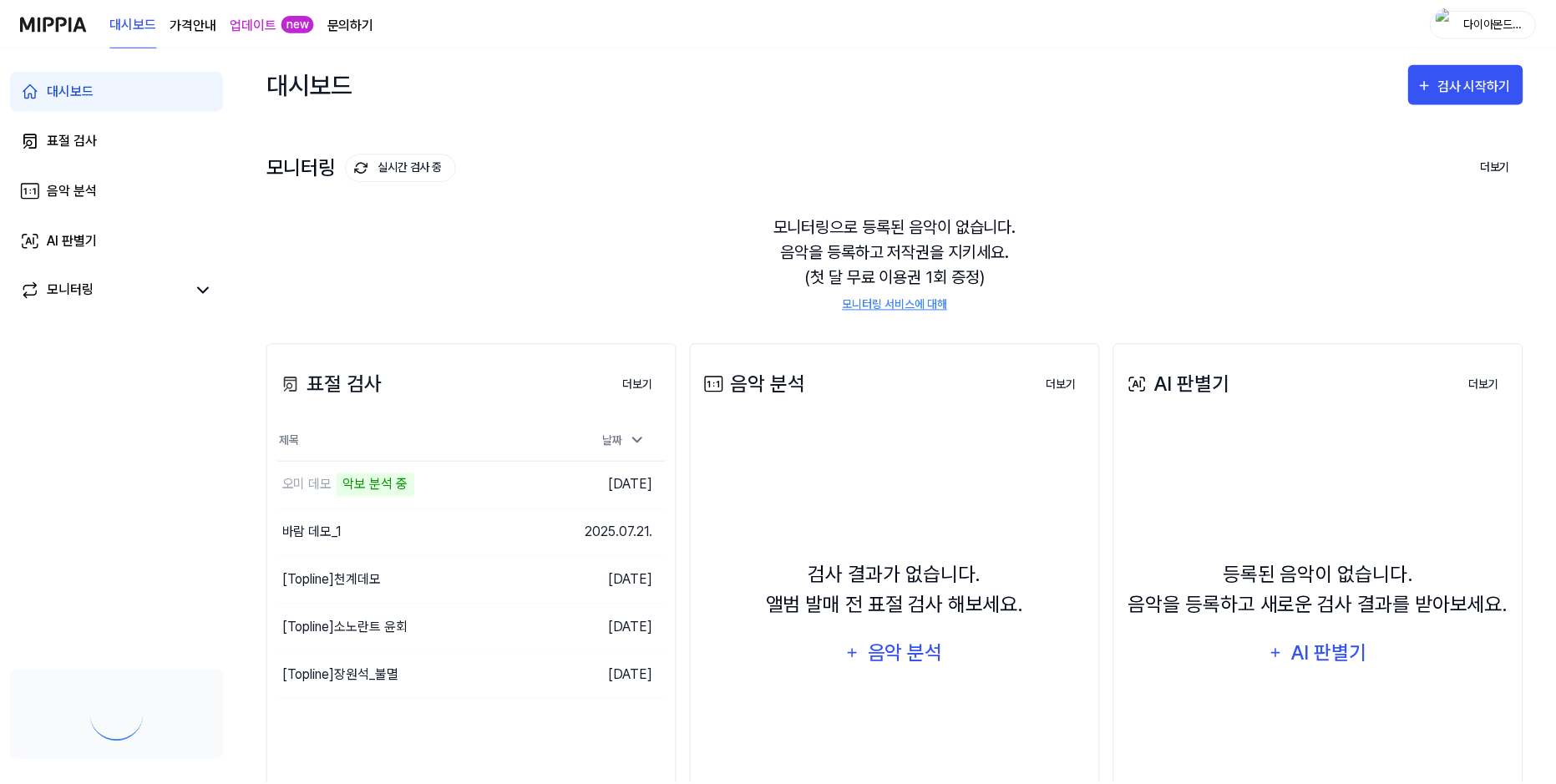 scroll, scrollTop: 0, scrollLeft: 0, axis: both 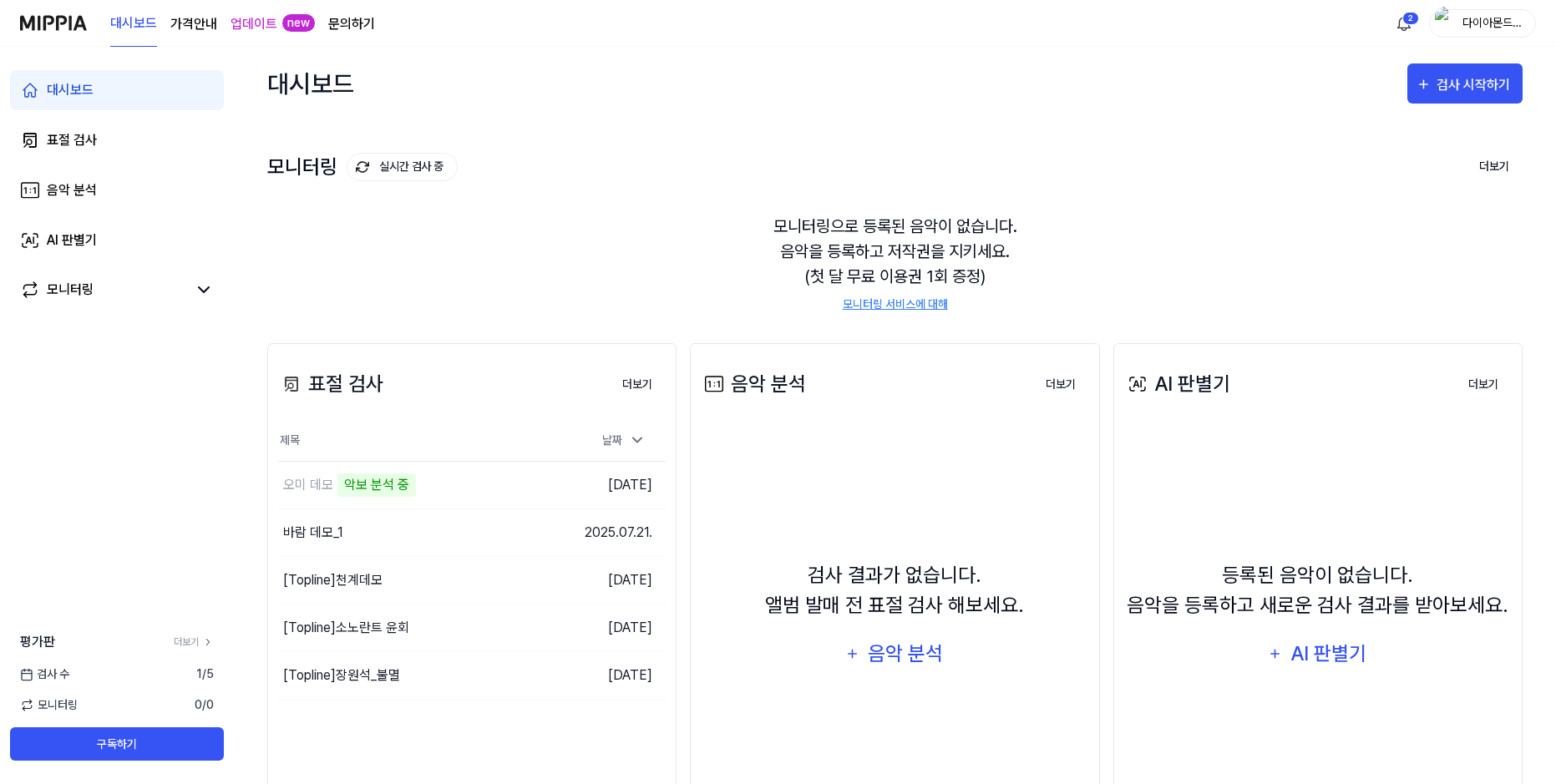 drag, startPoint x: 525, startPoint y: 211, endPoint x: 541, endPoint y: 8, distance: 203.6296 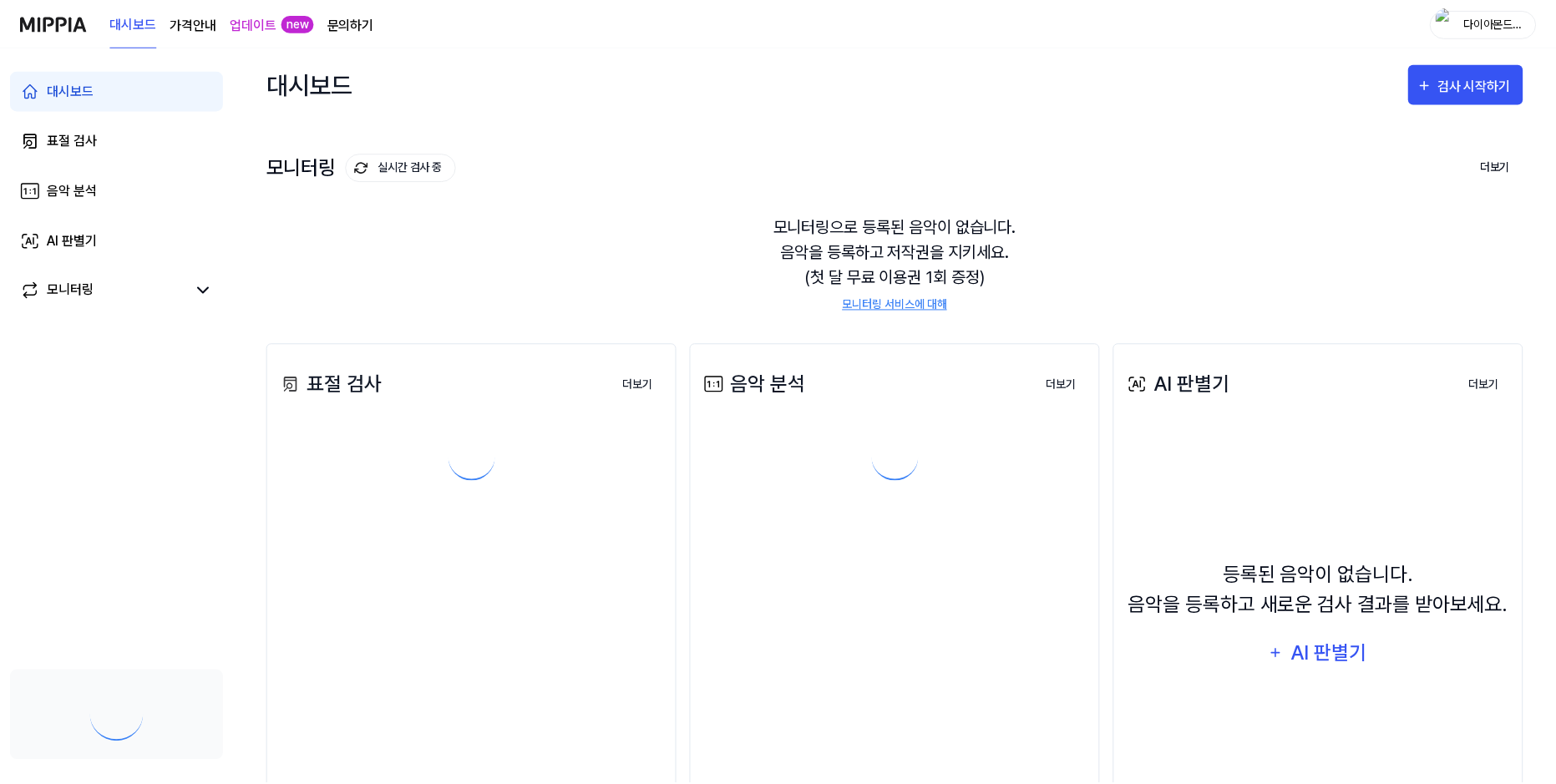 scroll, scrollTop: 0, scrollLeft: 0, axis: both 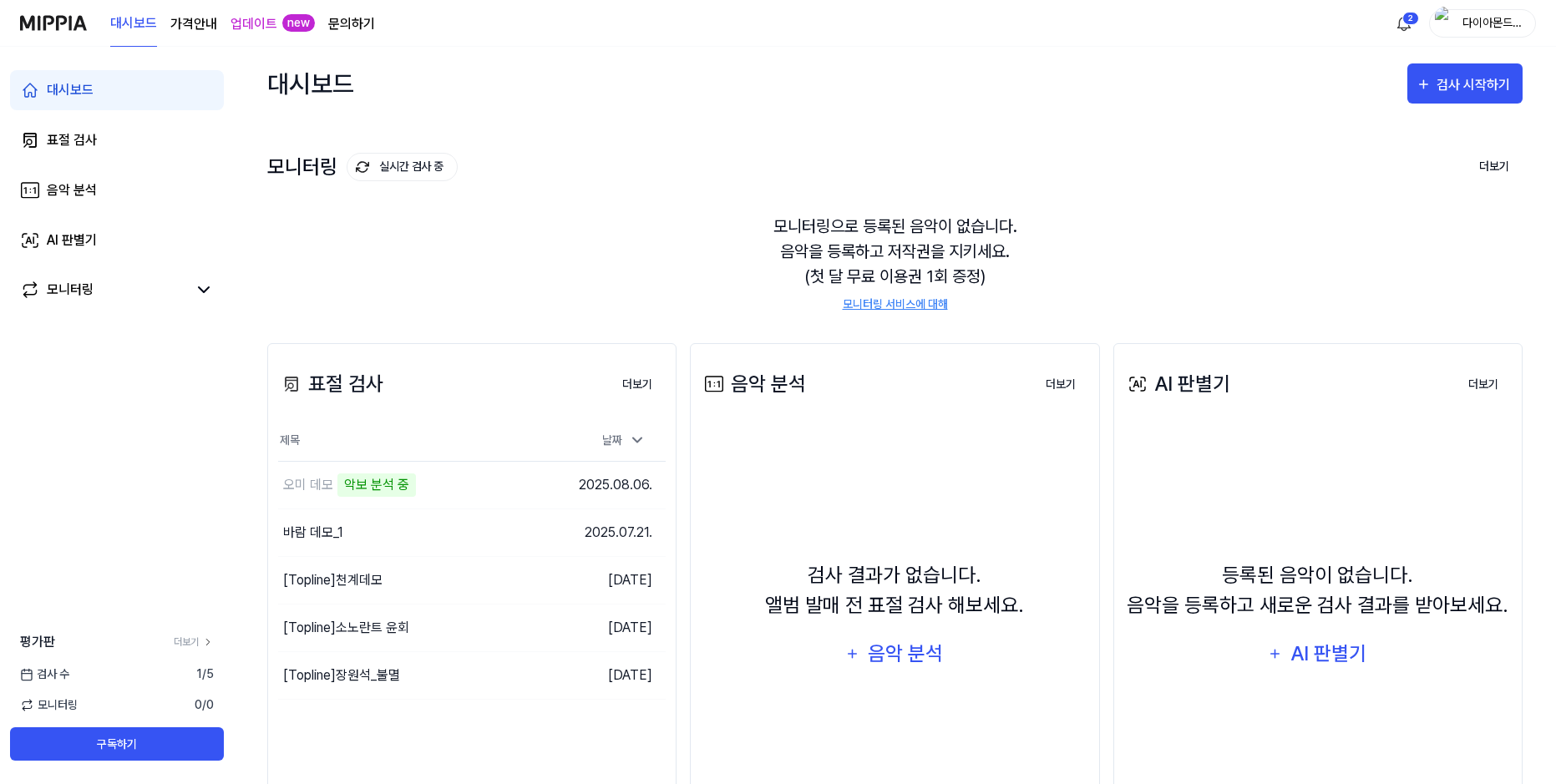 click on "모니터링 실시간 검사 중 더보기" at bounding box center [895, 167] 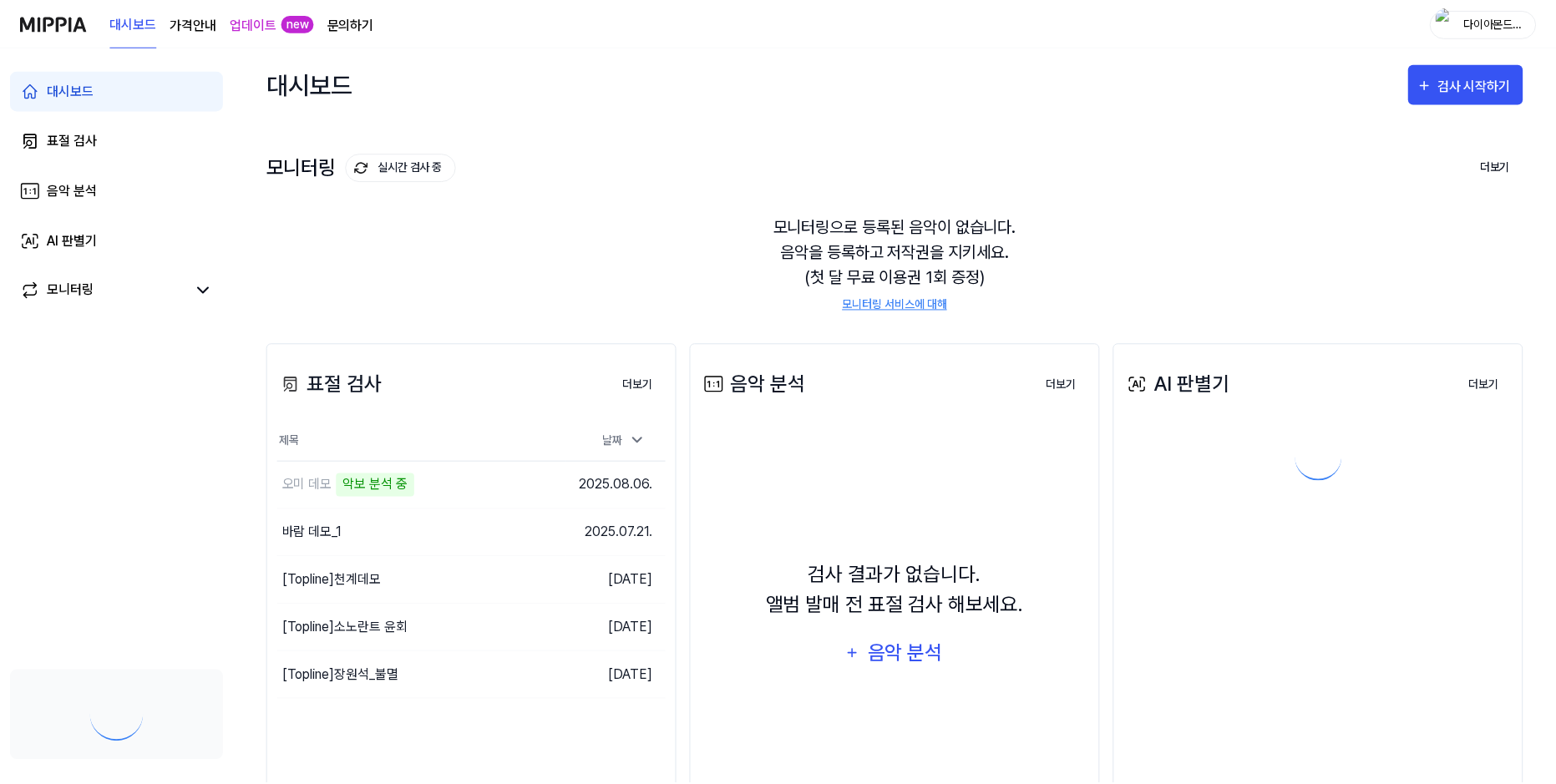 scroll, scrollTop: 0, scrollLeft: 0, axis: both 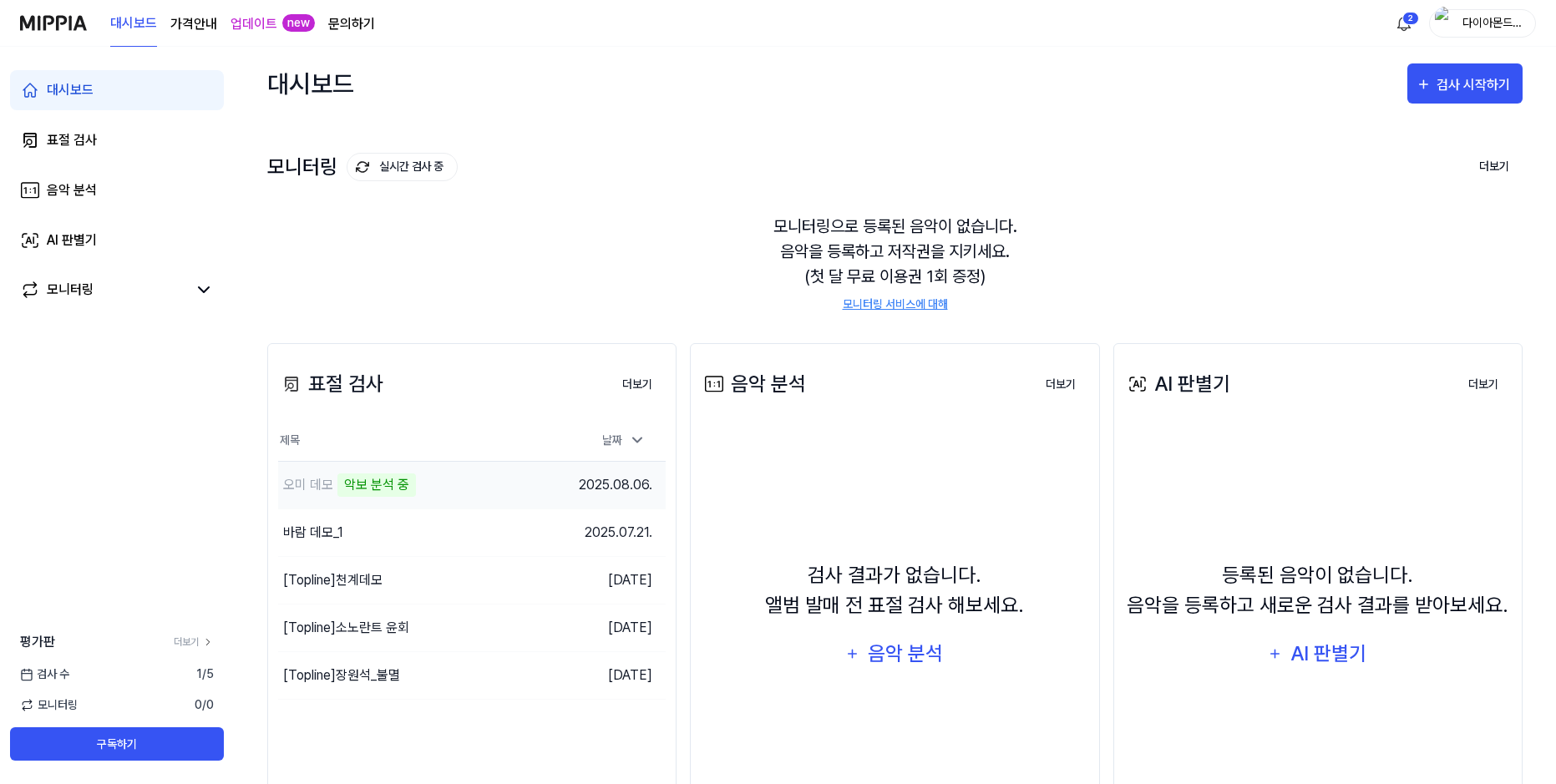 click on "오미 데모 악보 분석 중" at bounding box center [422, 485] 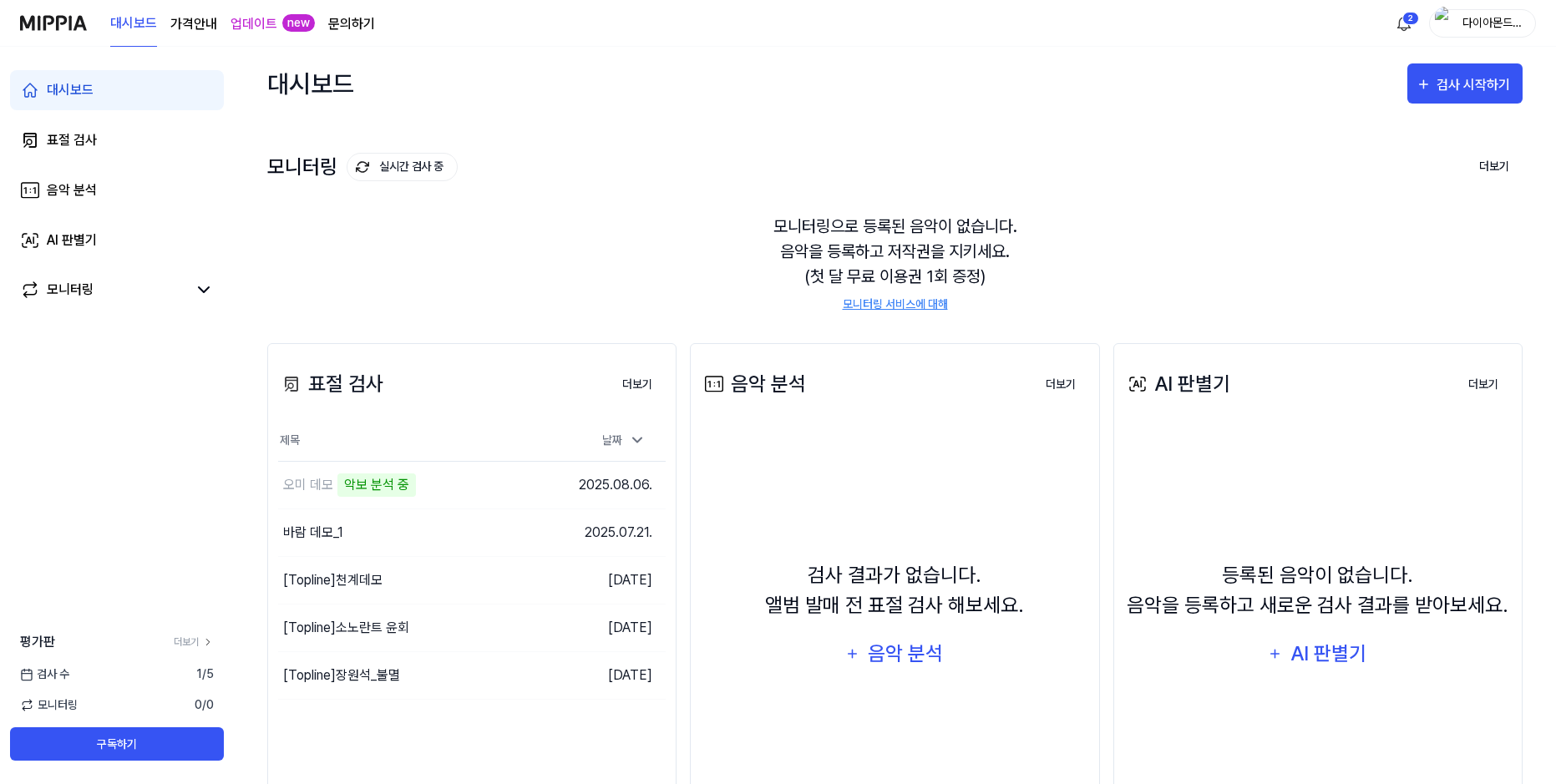 click on "모니터링으로 등록된 음악이 없습니다.
음악을 등록하고 저작권을 지키세요.
(첫 달 무료 이용권 1회 증정) 모니터링 서비스에 대해" at bounding box center [895, 263] 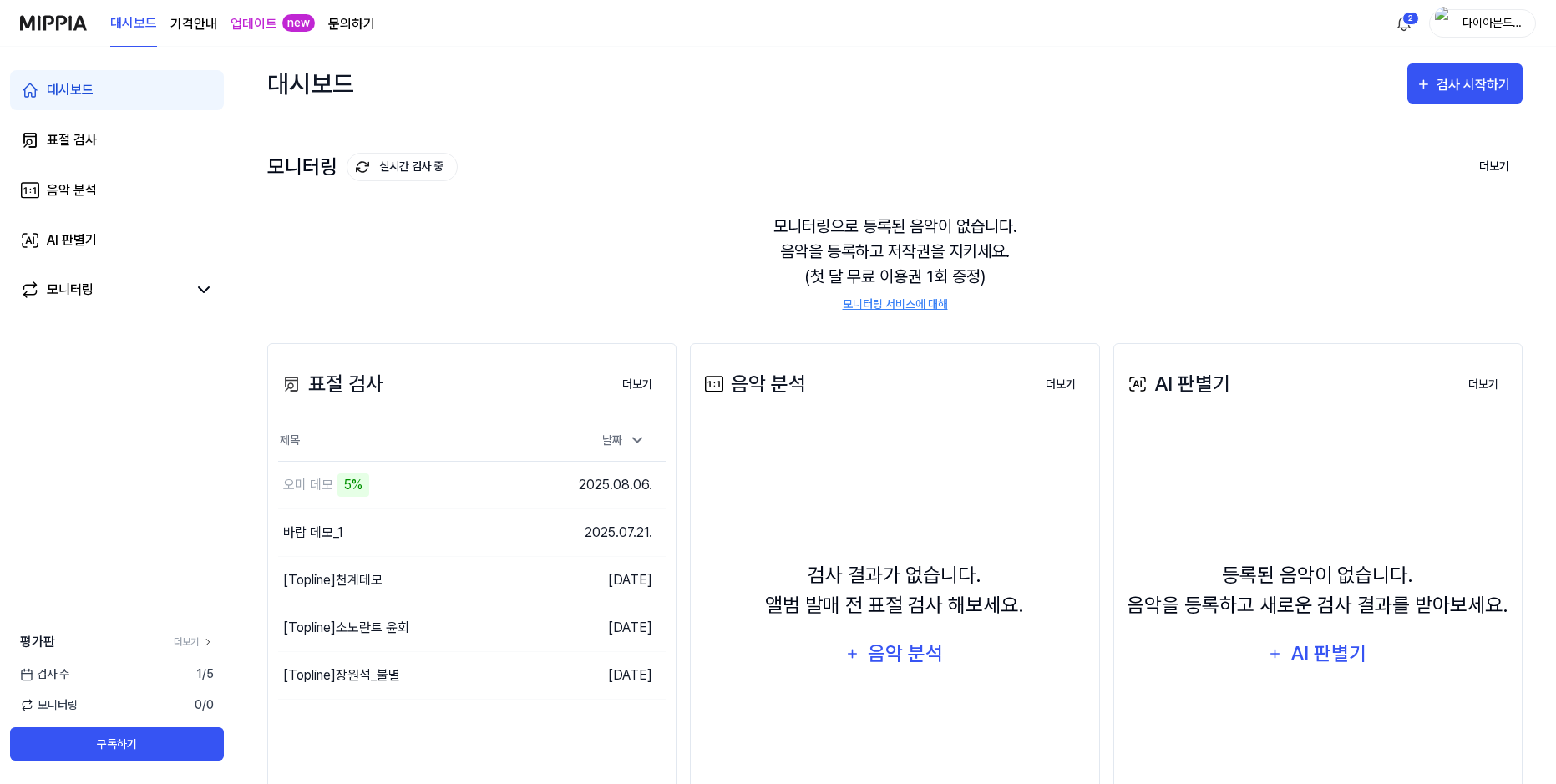 click on "모니터링으로 등록된 음악이 없습니다.
음악을 등록하고 저작권을 지키세요.
(첫 달 무료 이용권 1회 증정) 모니터링 서비스에 대해" at bounding box center [895, 263] 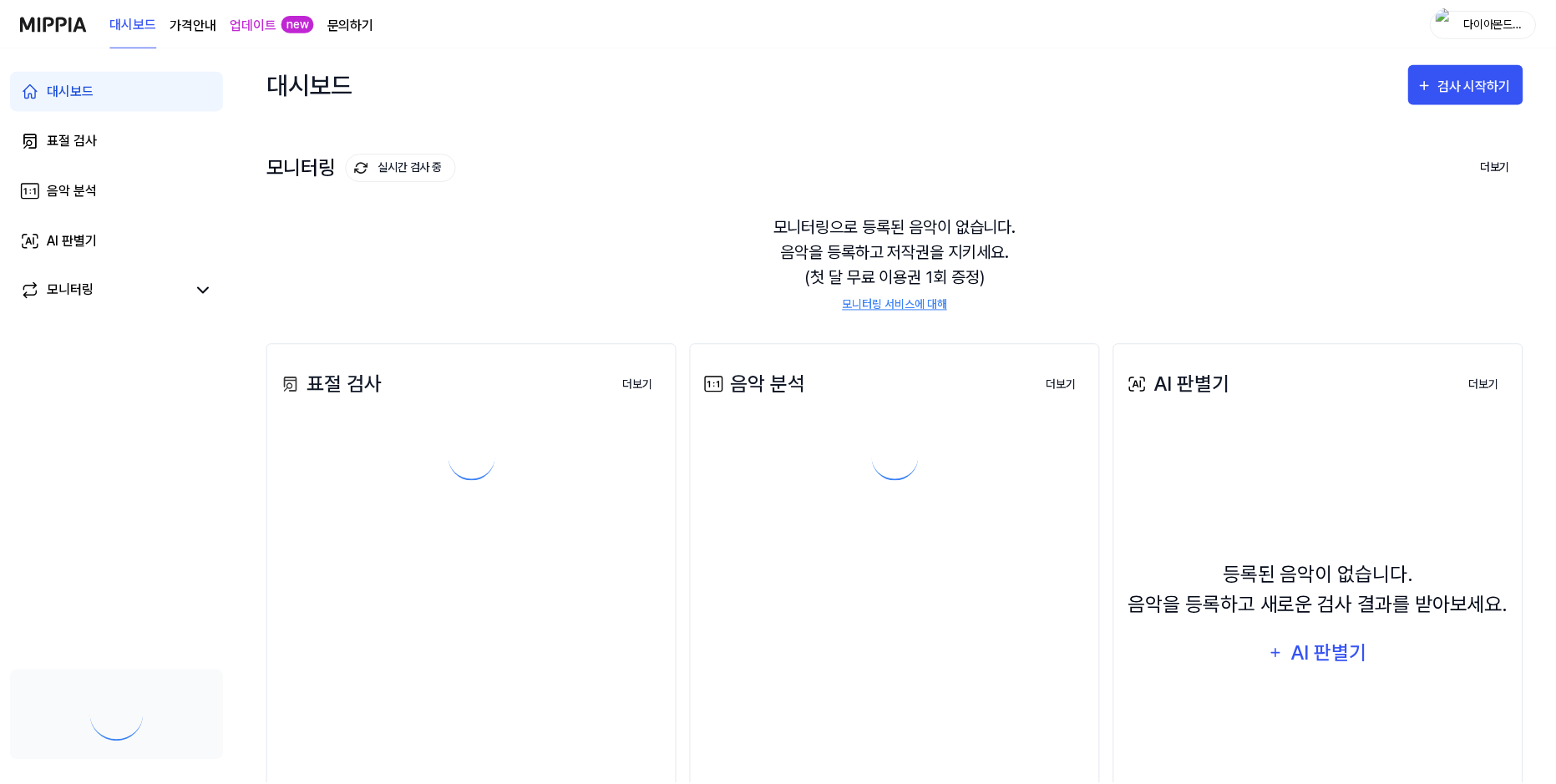 scroll, scrollTop: 0, scrollLeft: 0, axis: both 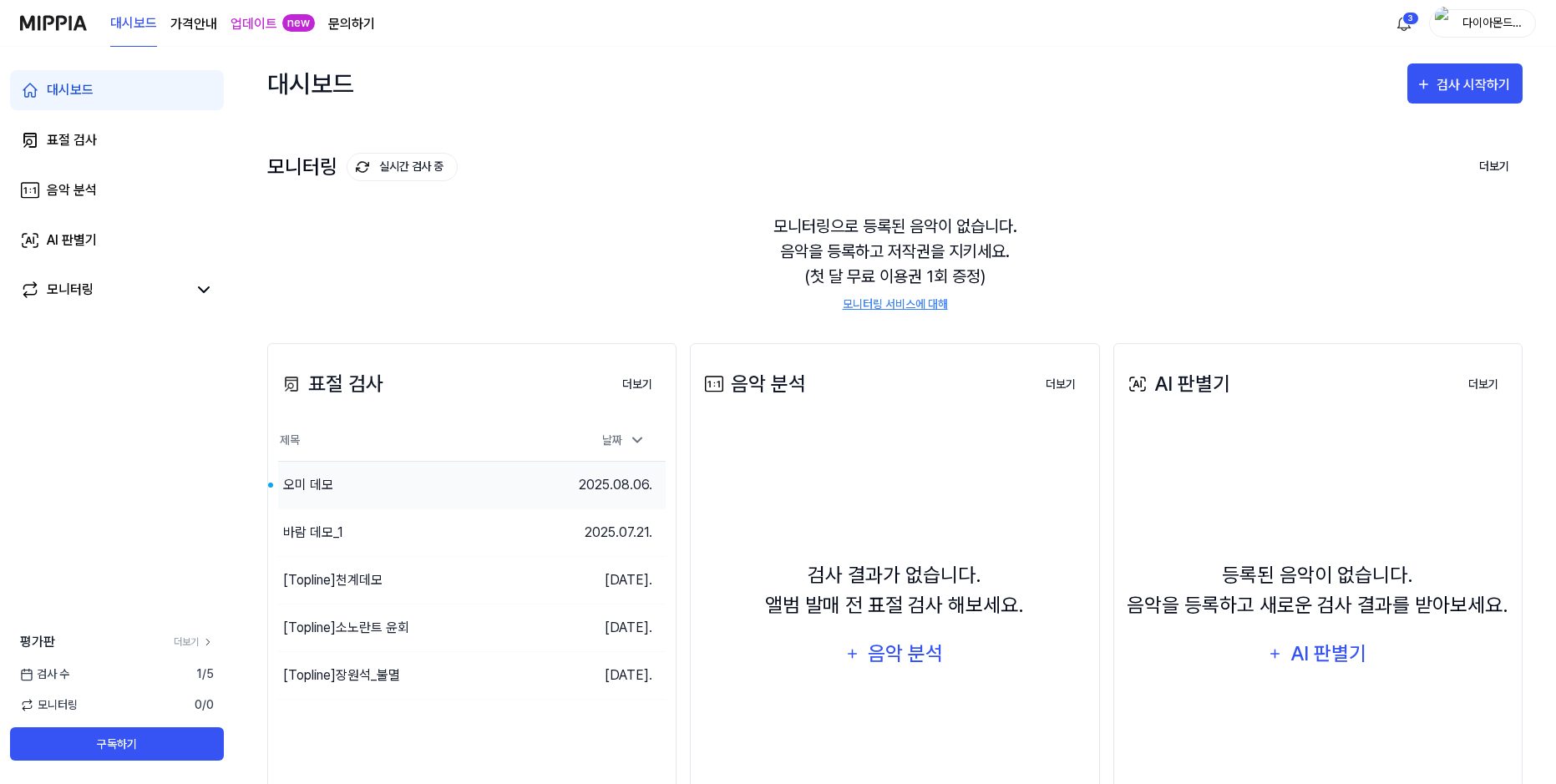 click on "오미 데모" at bounding box center [422, 485] 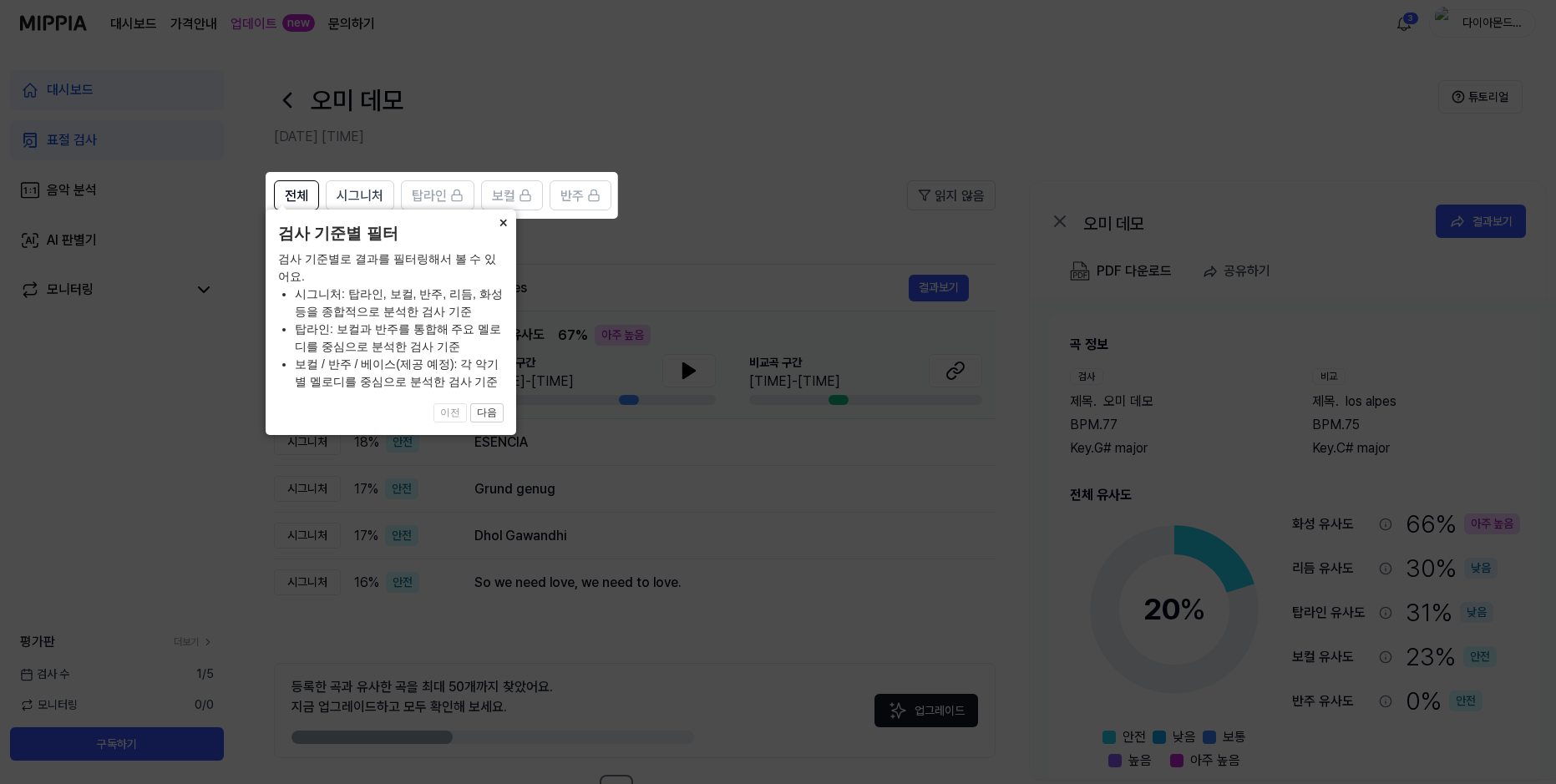 click on "×" at bounding box center [503, 221] 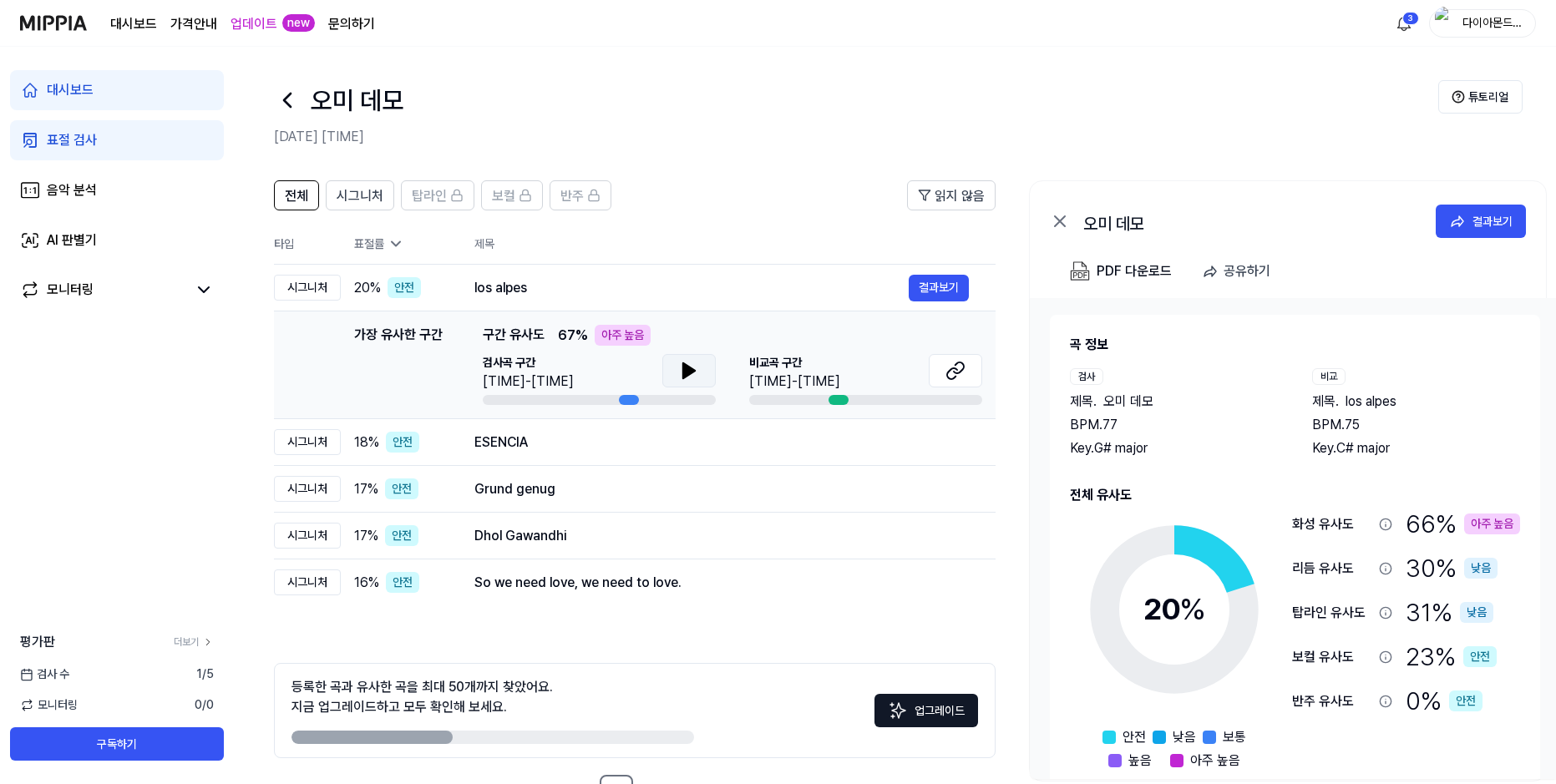 click 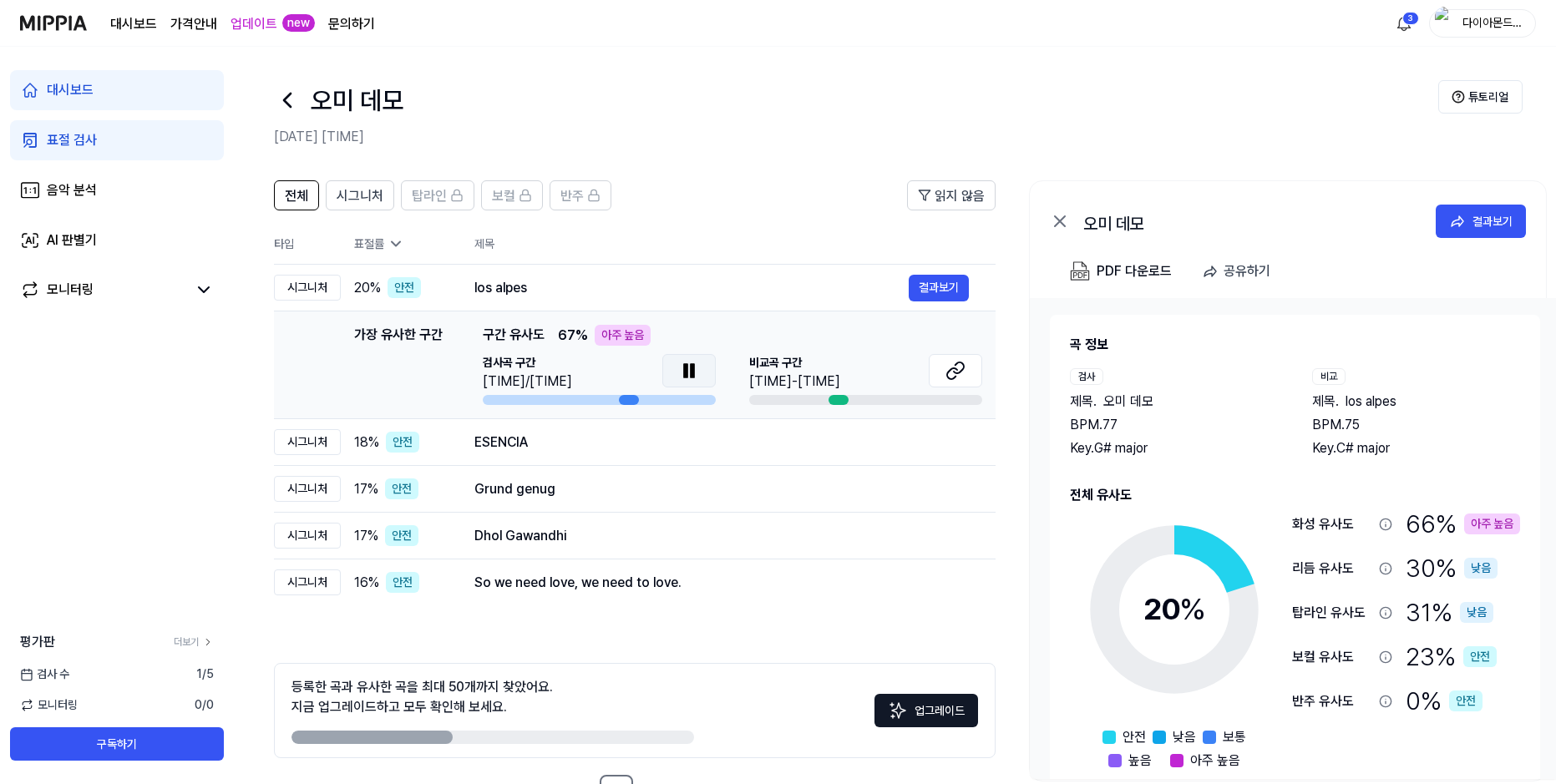 click 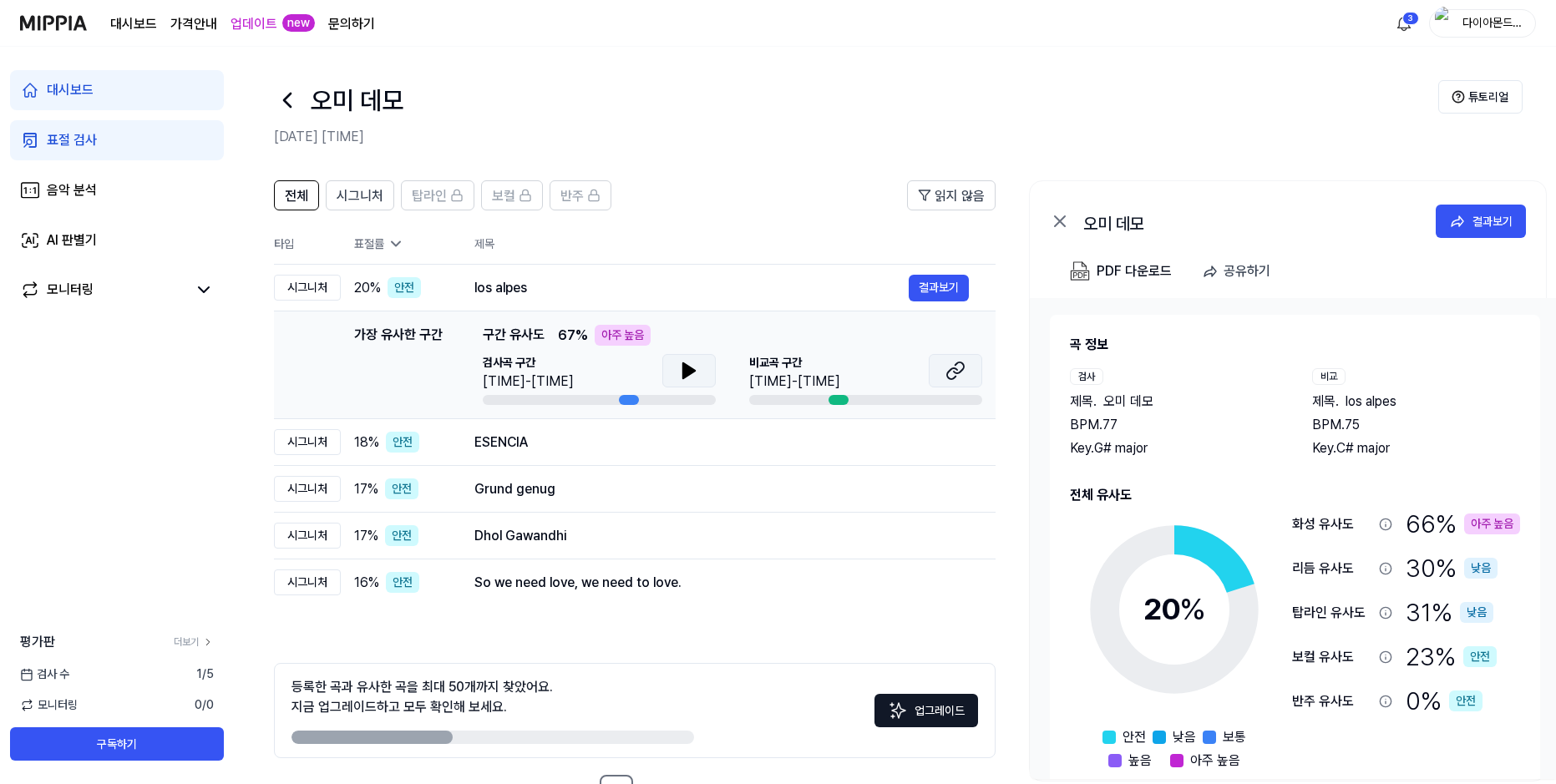 click 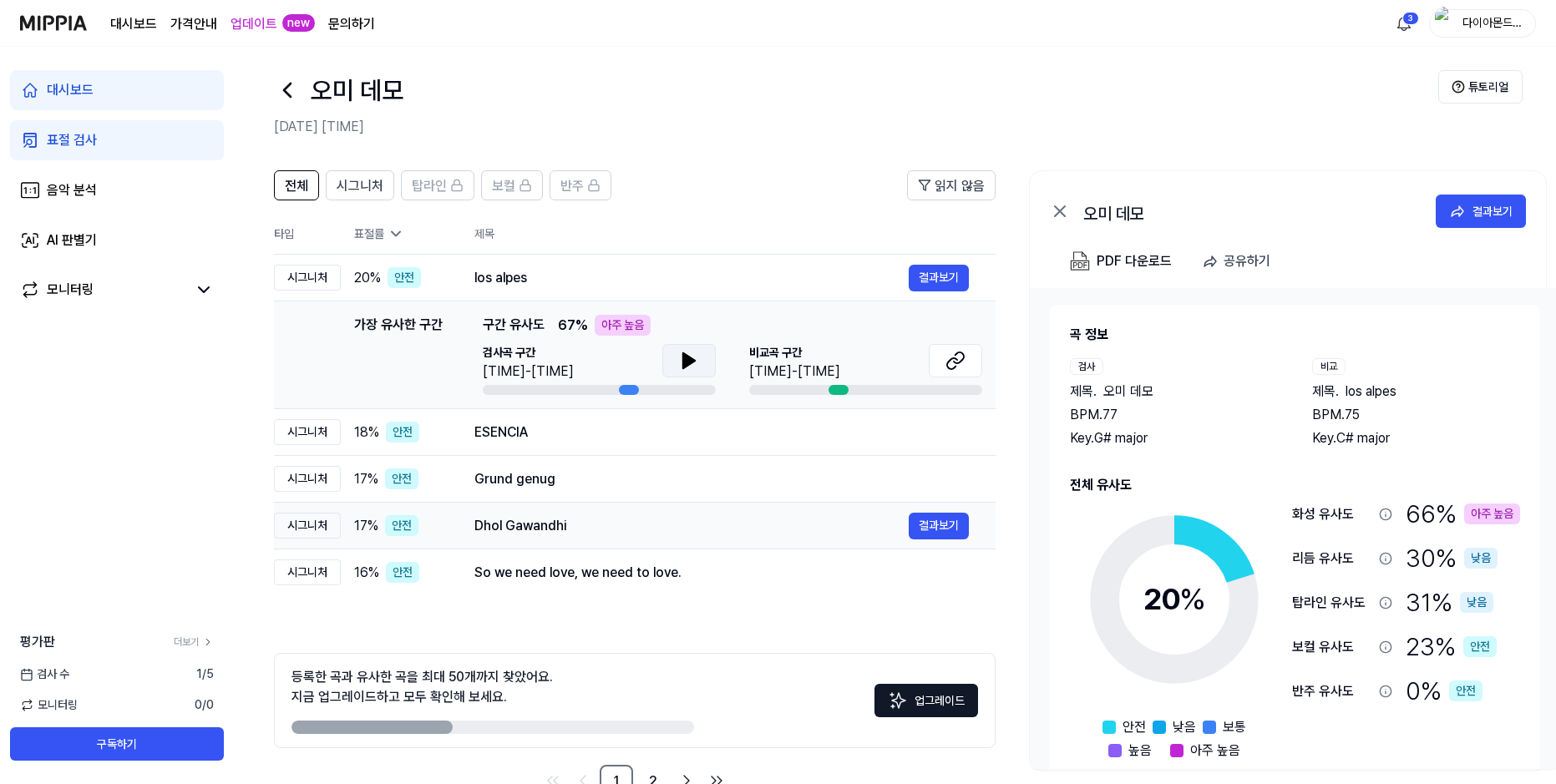 scroll, scrollTop: 0, scrollLeft: 0, axis: both 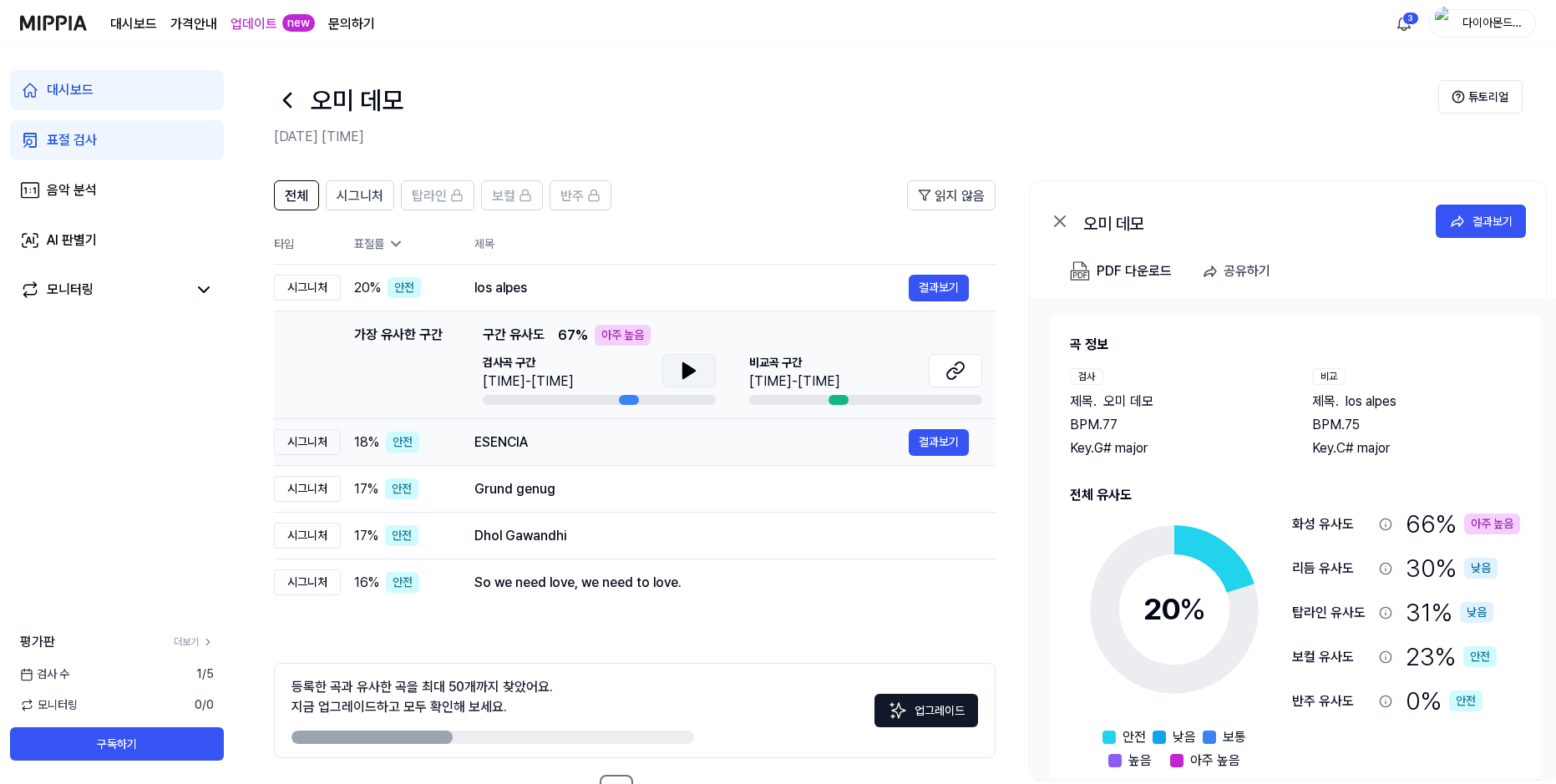 click on "ESENCIA 결과보기" at bounding box center [722, 443] 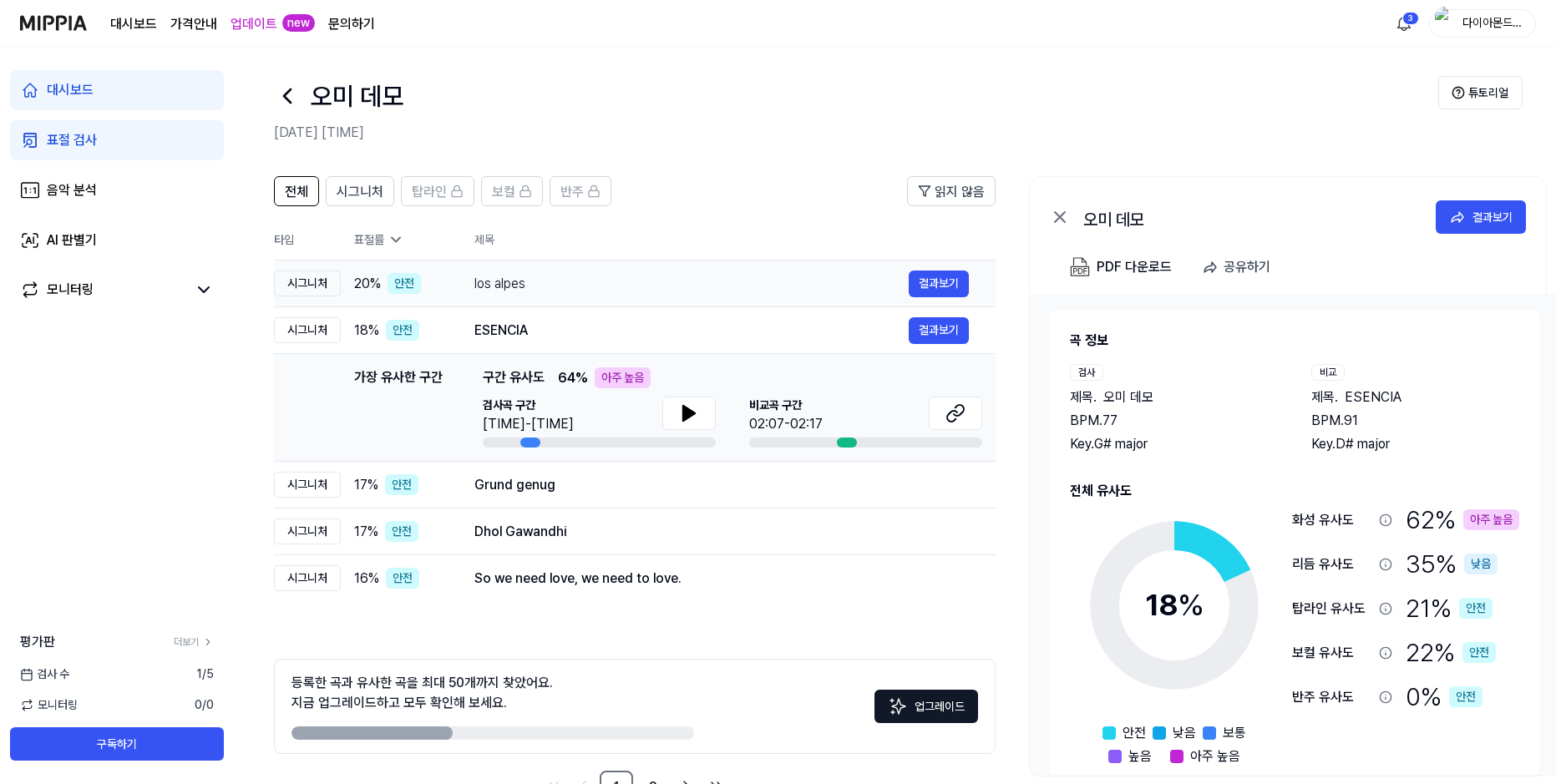 scroll, scrollTop: 58, scrollLeft: 0, axis: vertical 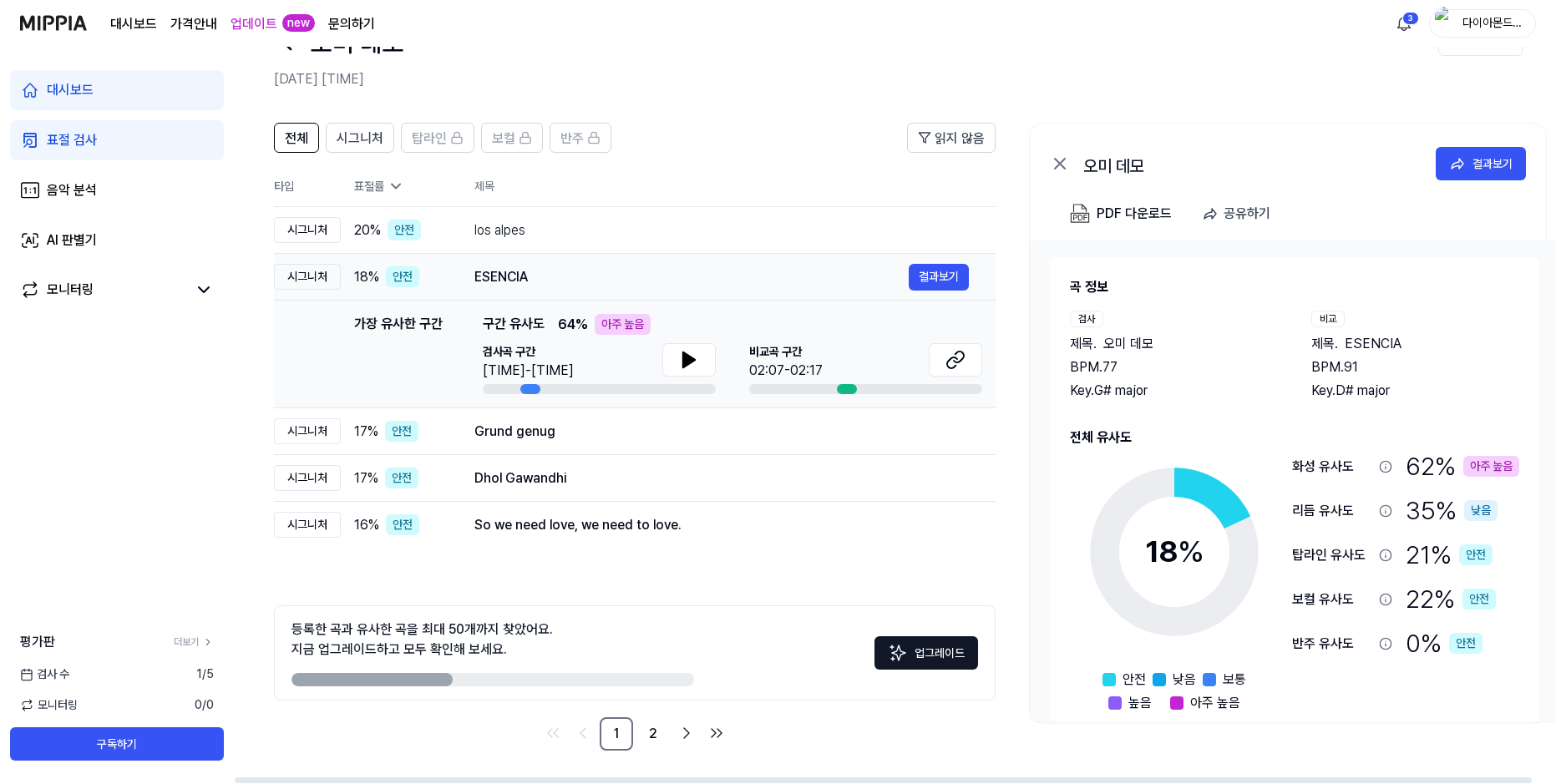 click on "ESENCIA" at bounding box center [692, 277] 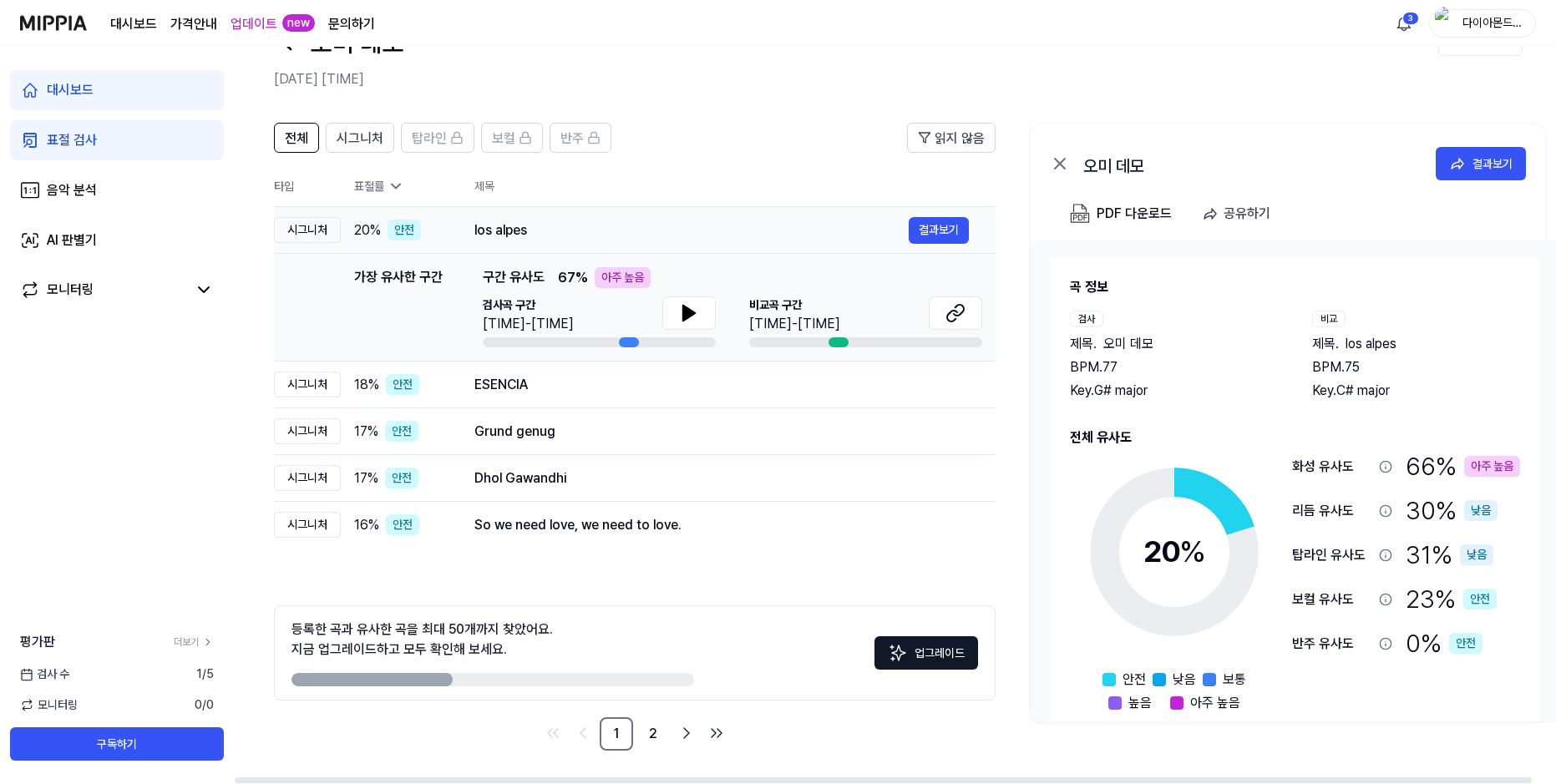 click on "los alpes 결과보기" at bounding box center (722, 230) 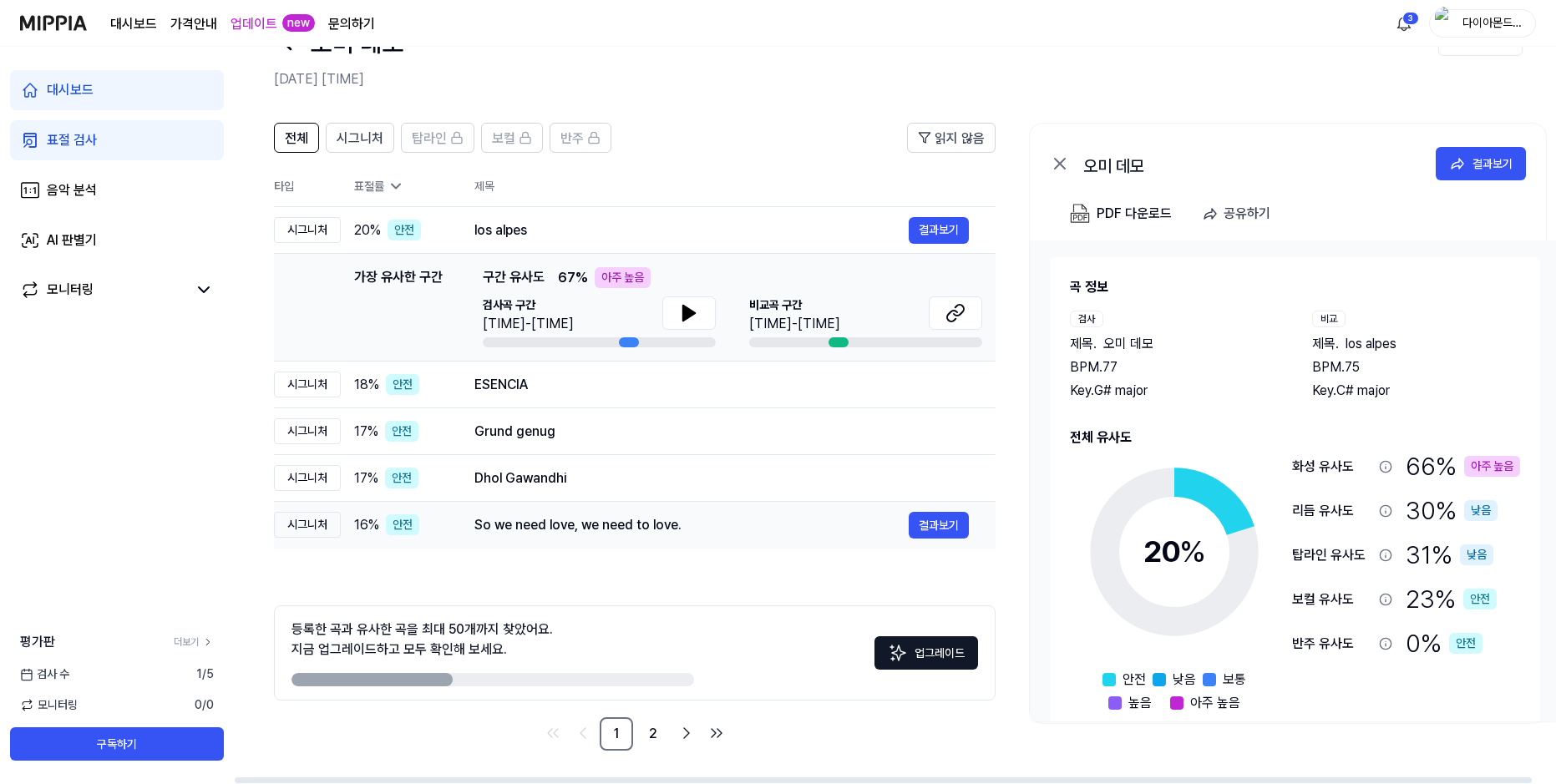 click on "So we need love, we need to love." at bounding box center (692, 525) 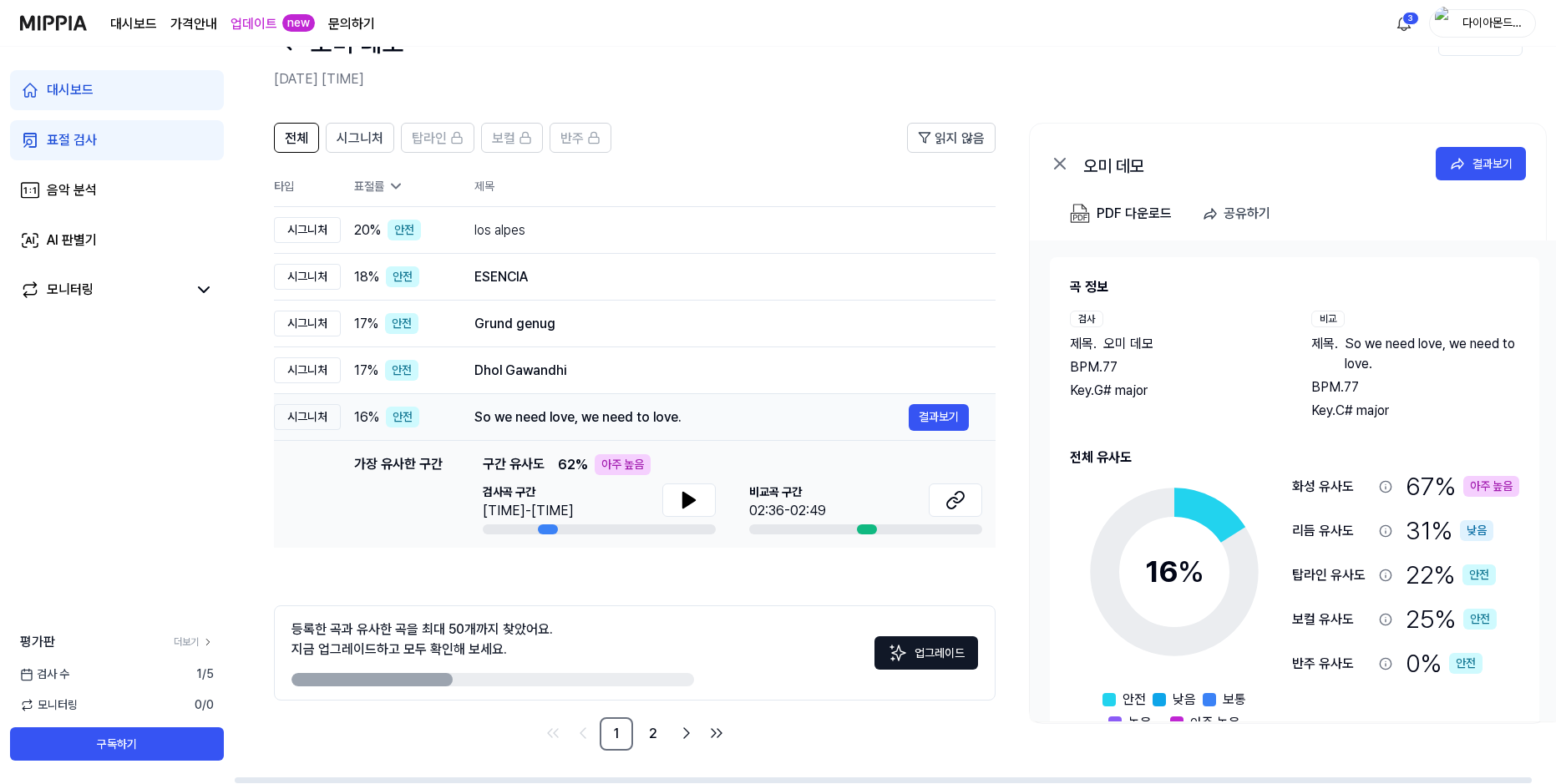 click on "So we need love, we need to love. 결과보기" at bounding box center [722, 417] 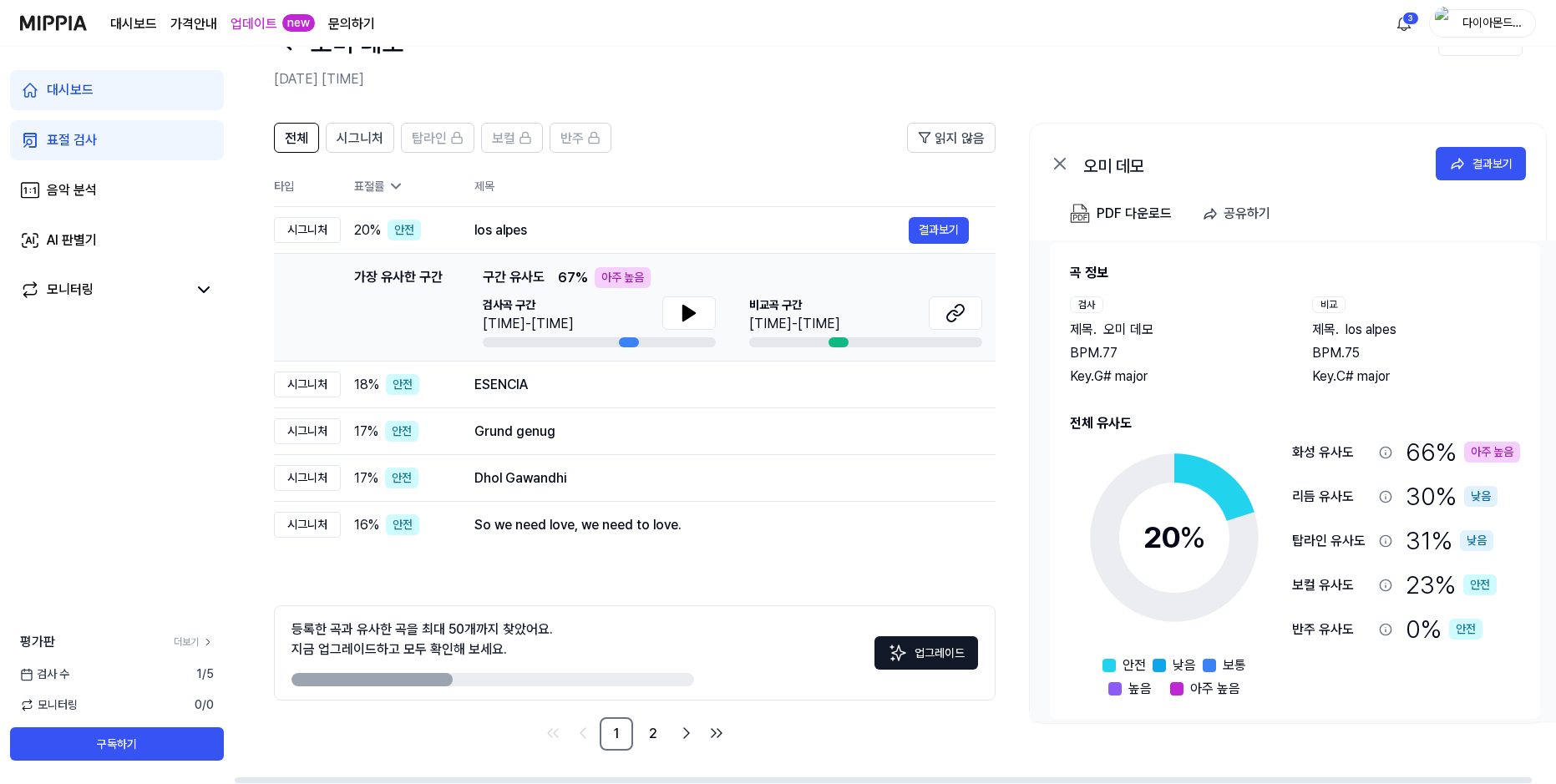 scroll, scrollTop: 0, scrollLeft: 0, axis: both 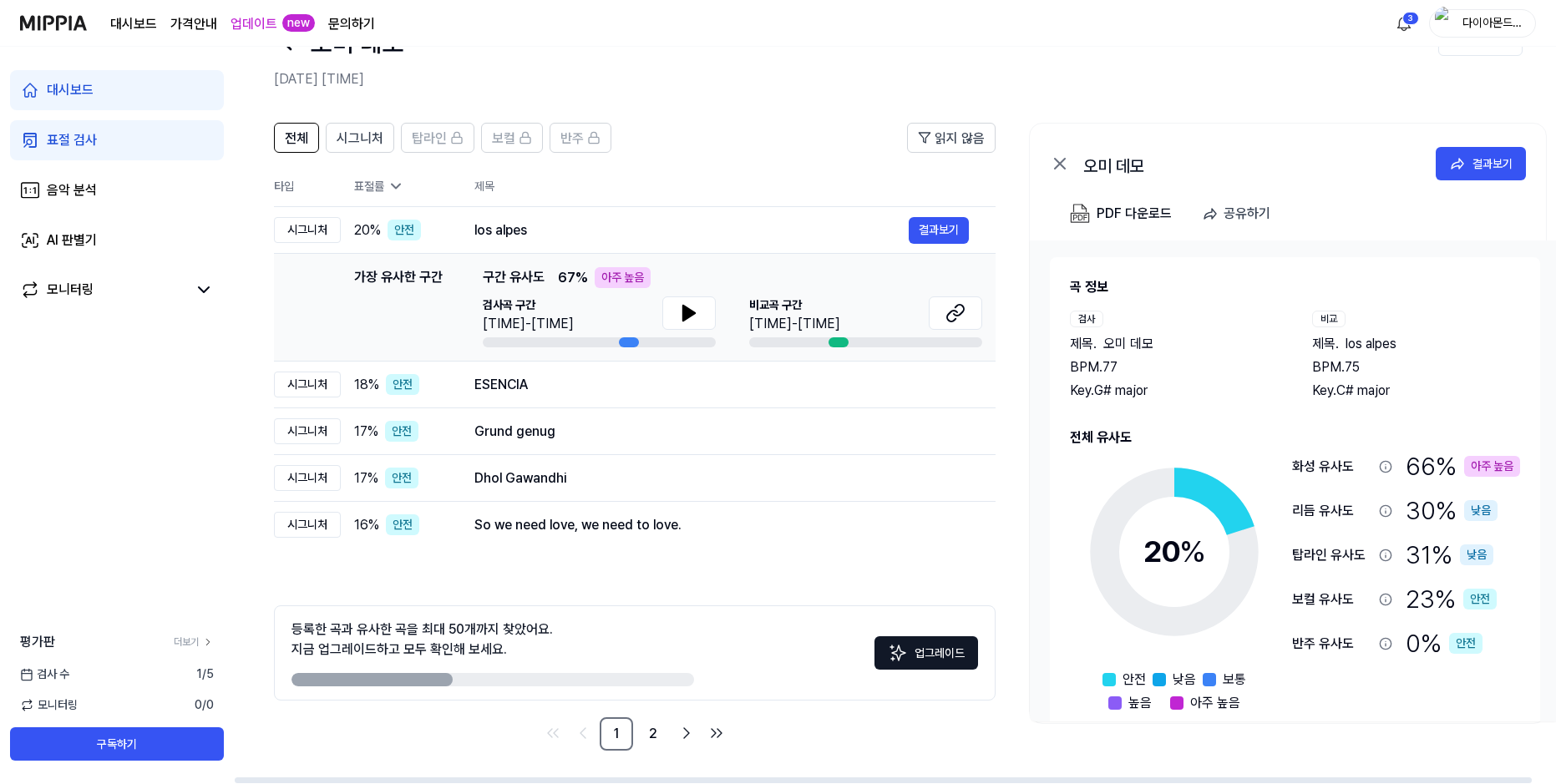 click on "제목" at bounding box center [735, 186] 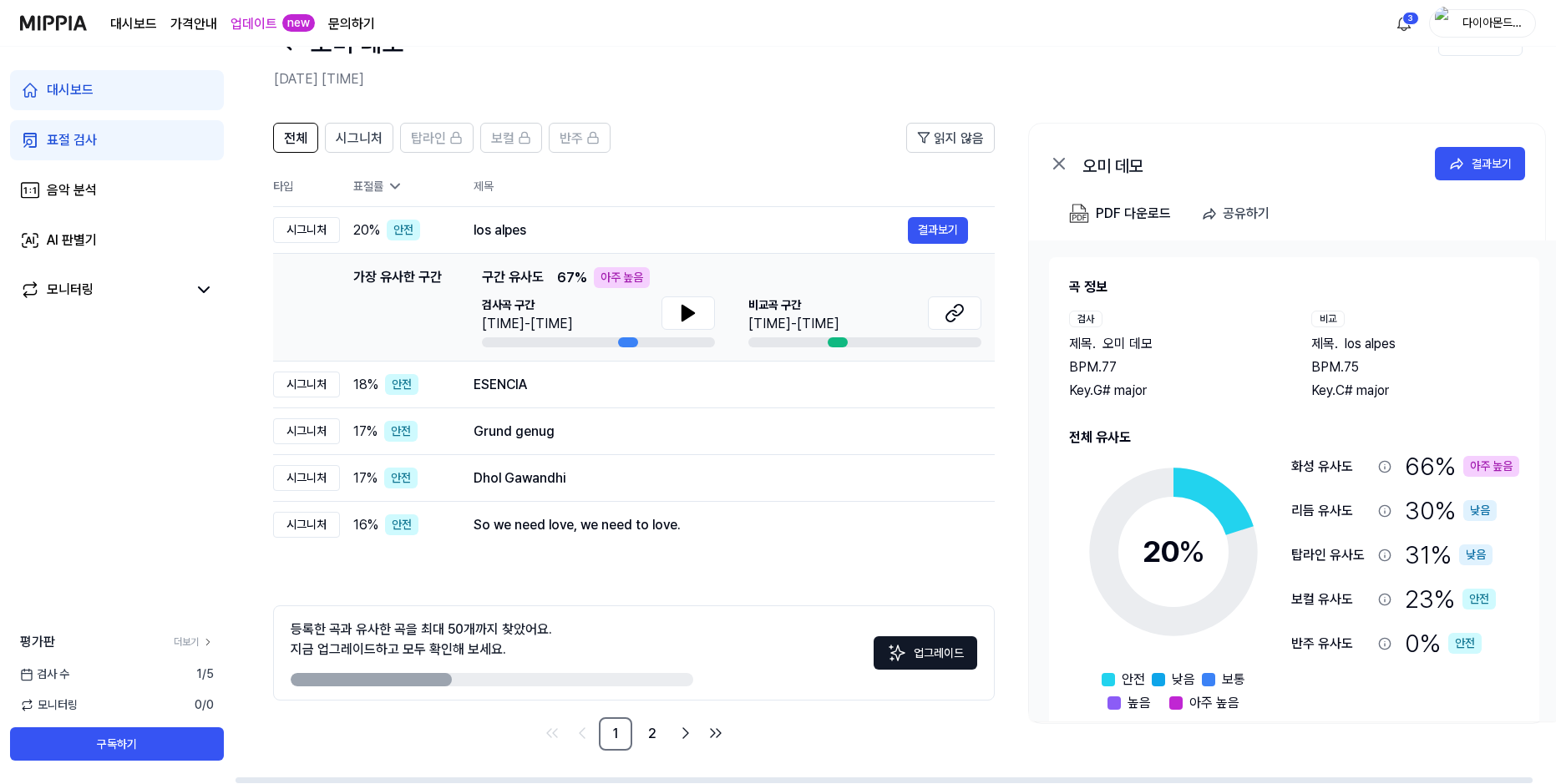 drag, startPoint x: 251, startPoint y: 194, endPoint x: 278, endPoint y: 185, distance: 28.4605 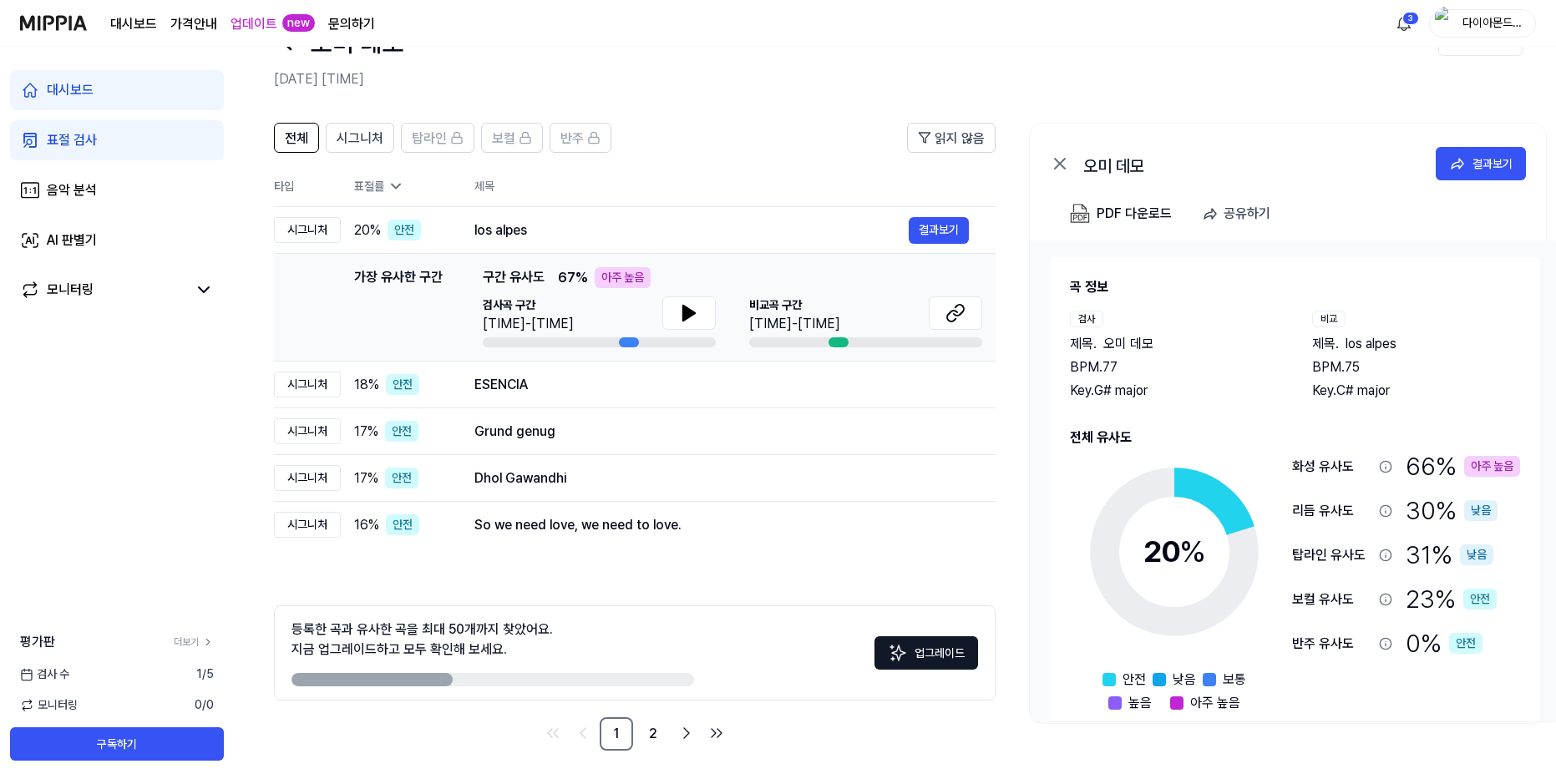 click on "대시보드" at bounding box center [117, 90] 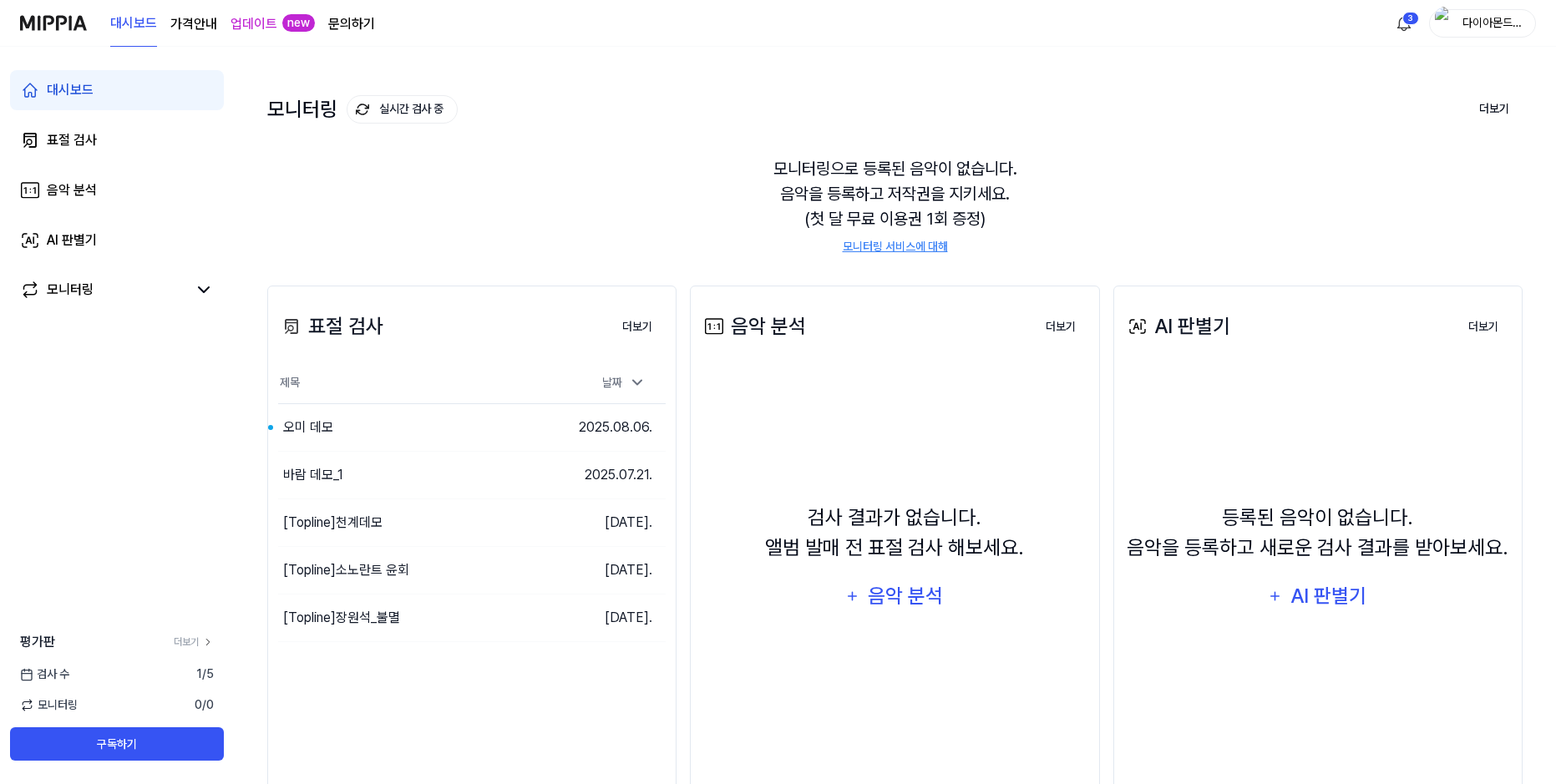 scroll, scrollTop: 0, scrollLeft: 0, axis: both 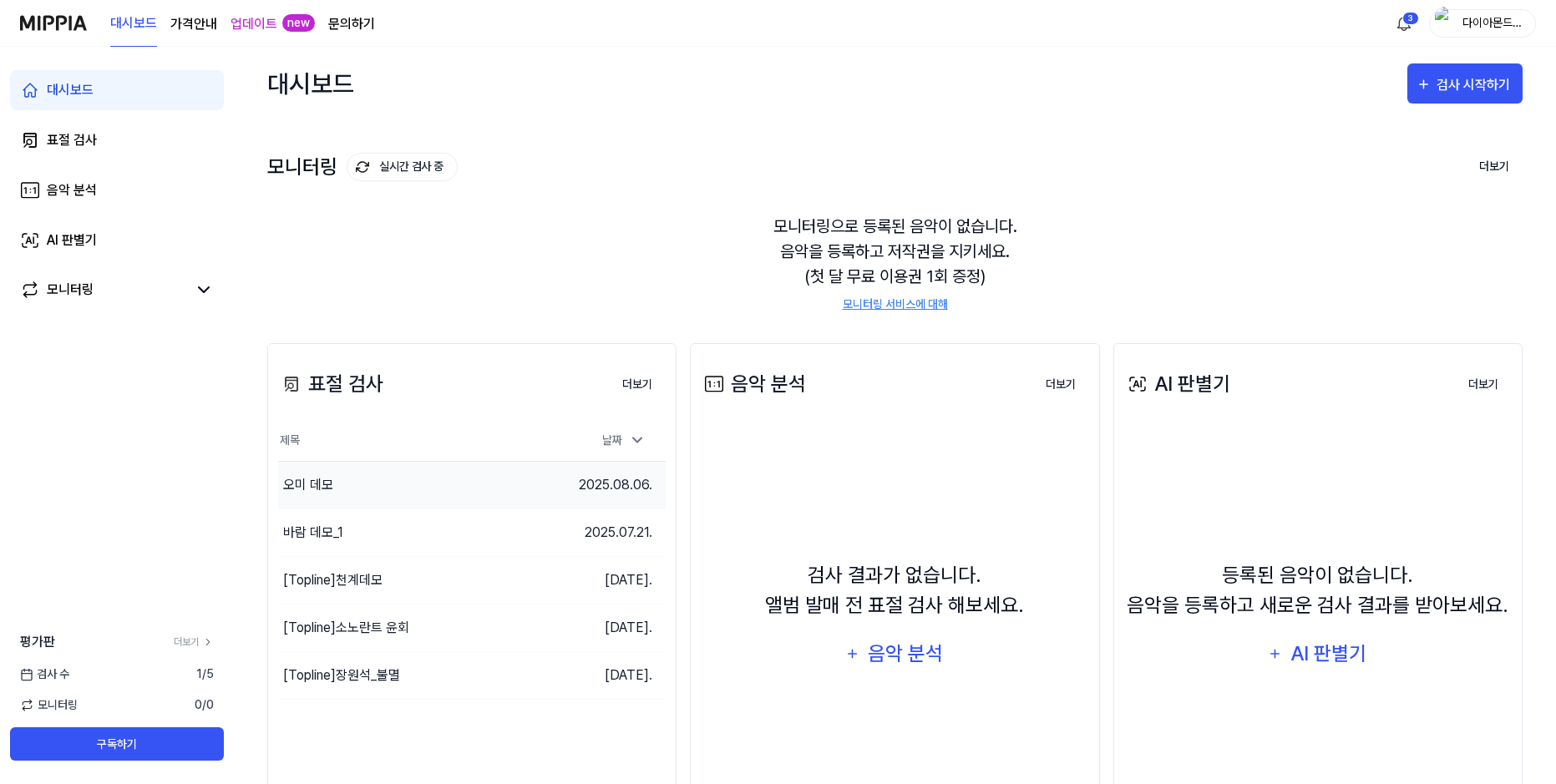 click on "2025.08.06." at bounding box center (616, 484) 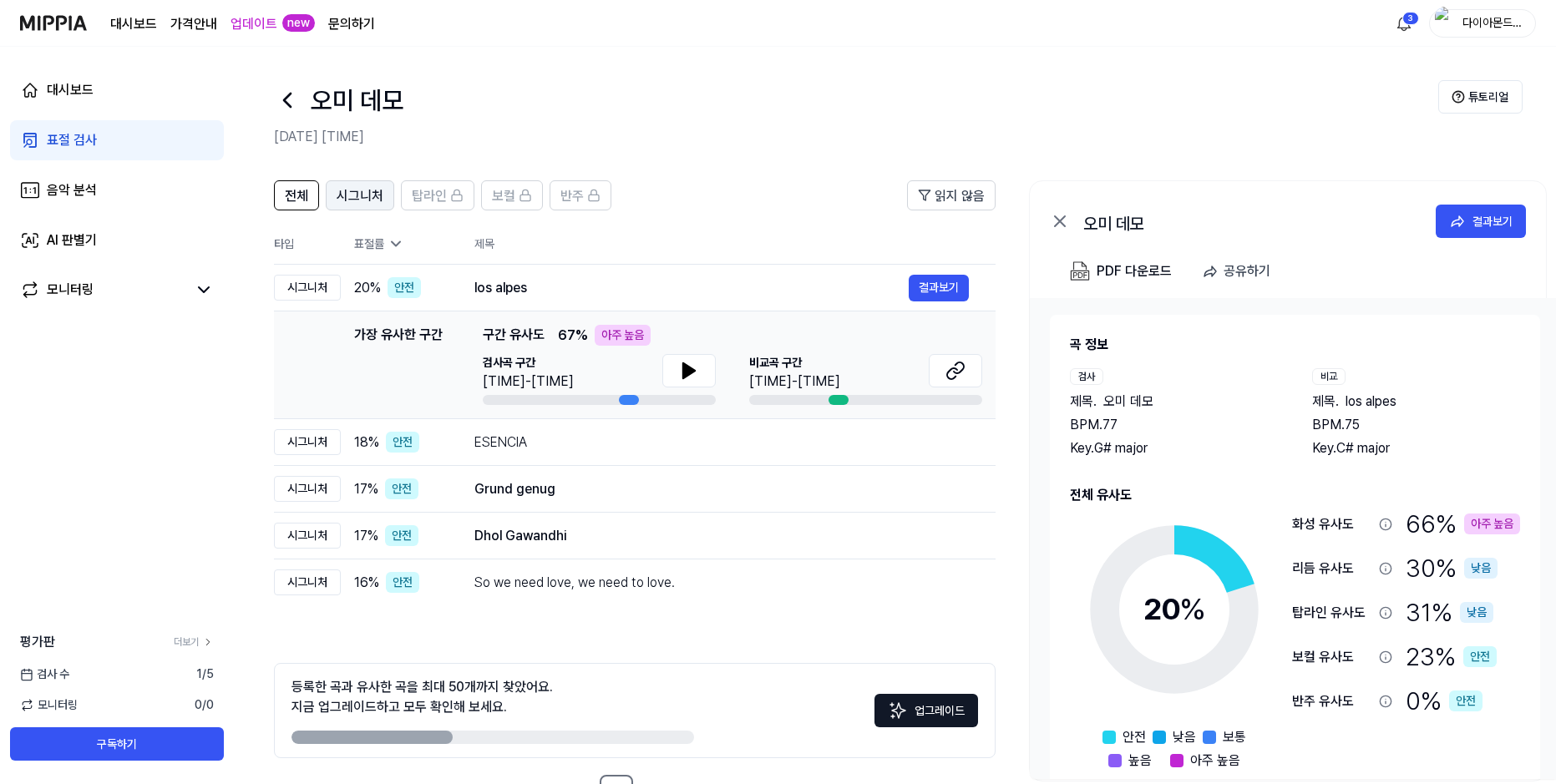 click on "시그니처" at bounding box center [360, 196] 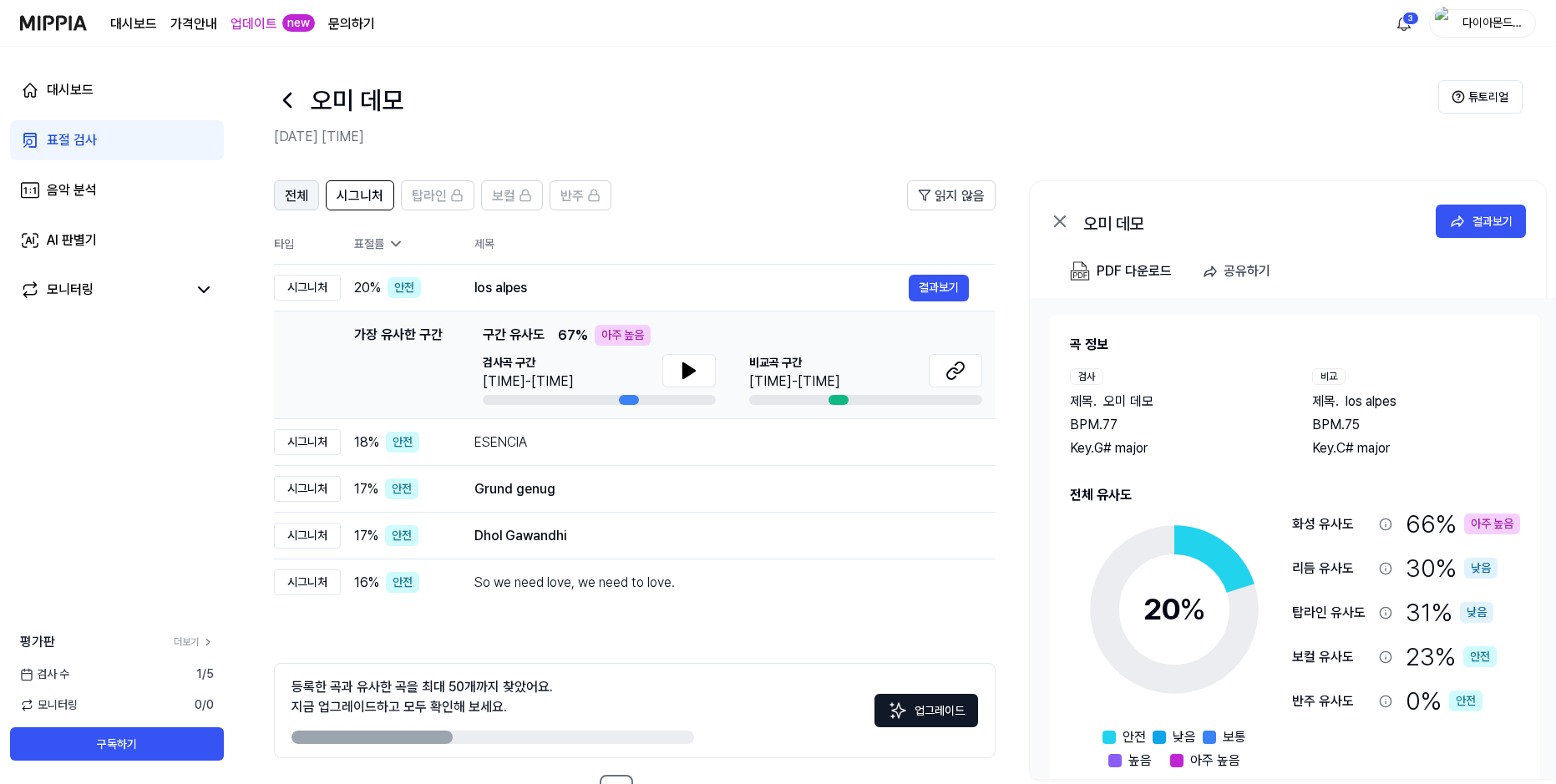 click on "전체" at bounding box center (297, 196) 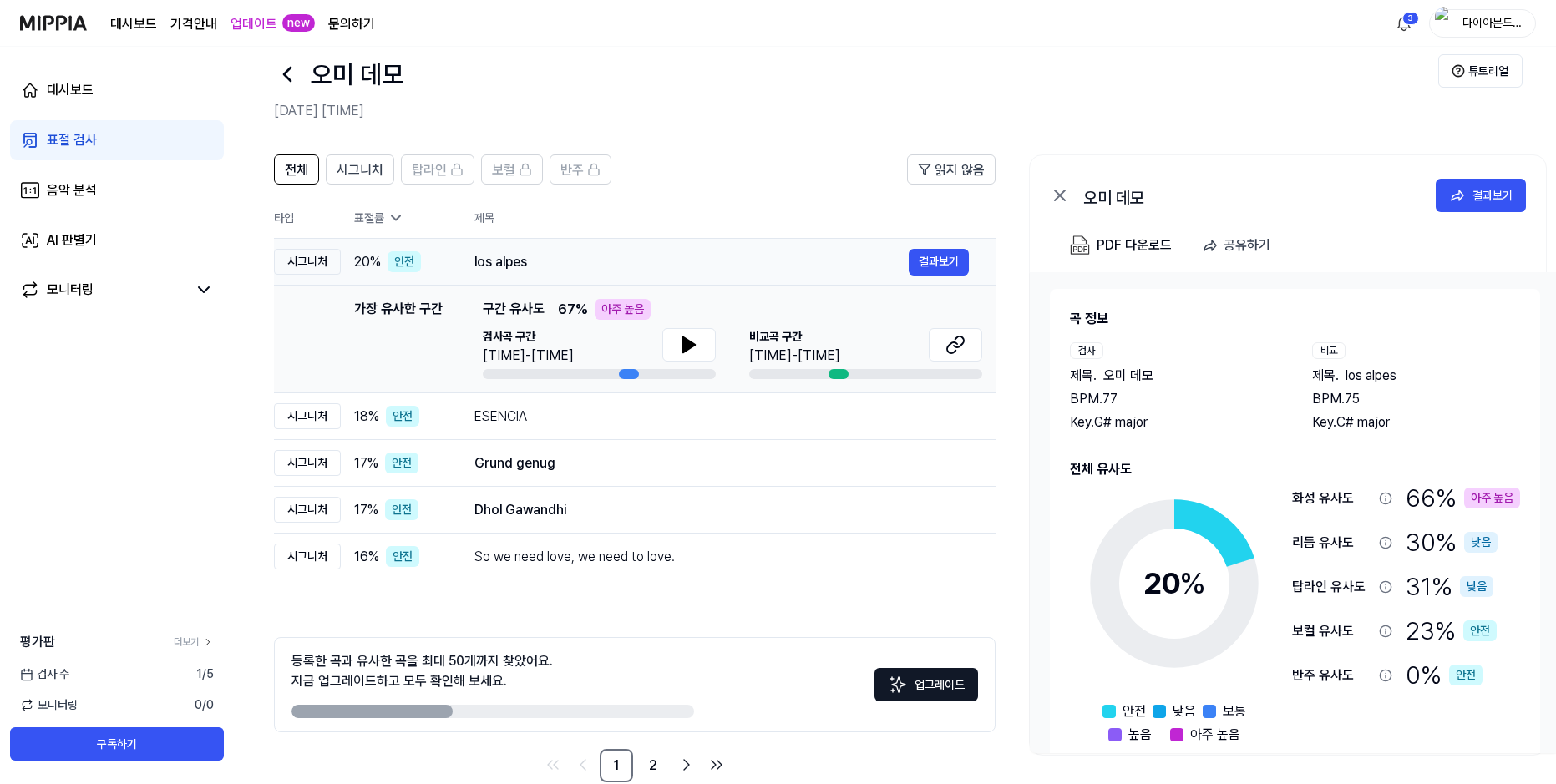 scroll, scrollTop: 58, scrollLeft: 0, axis: vertical 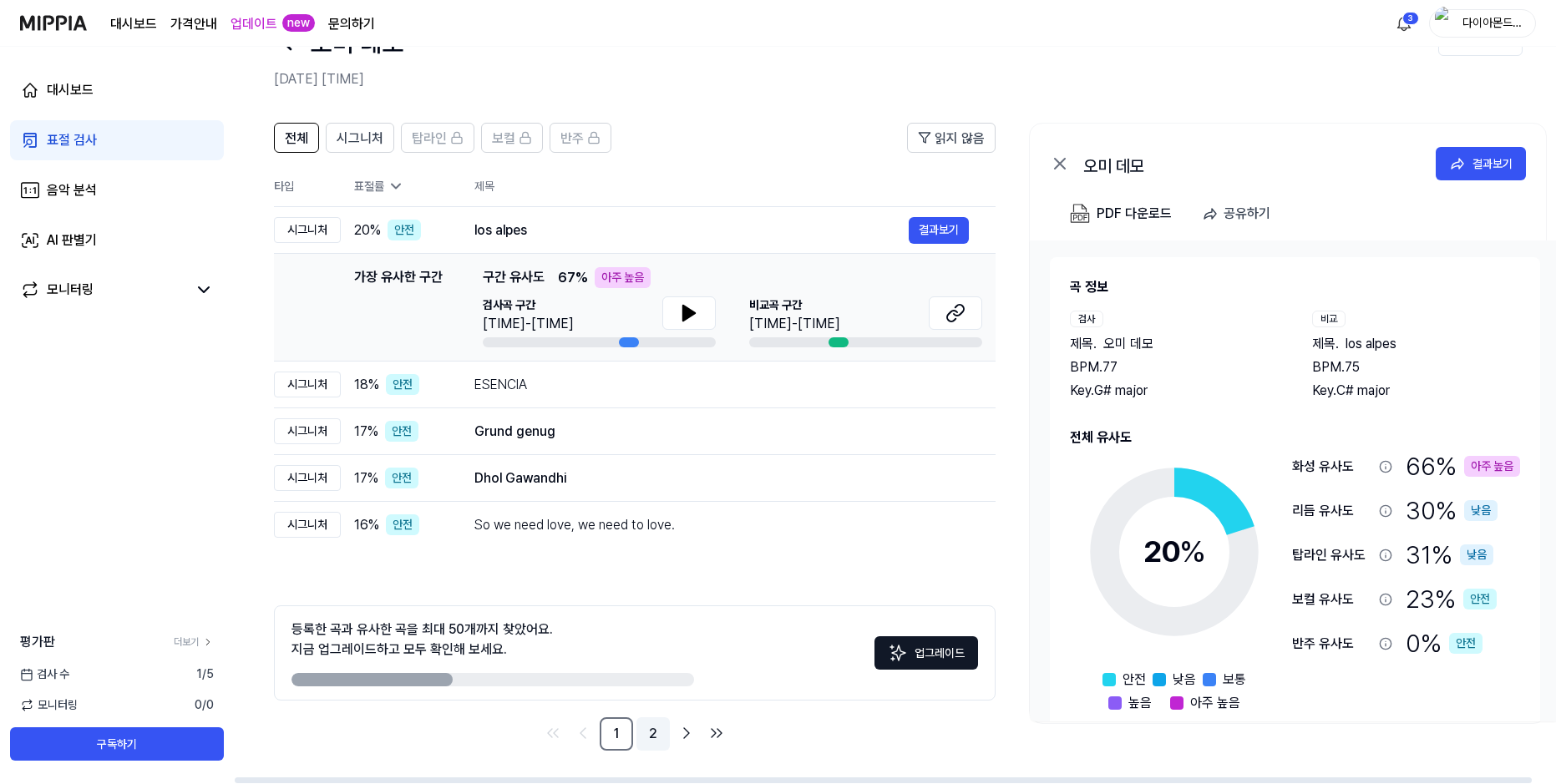 click on "2" at bounding box center (653, 734) 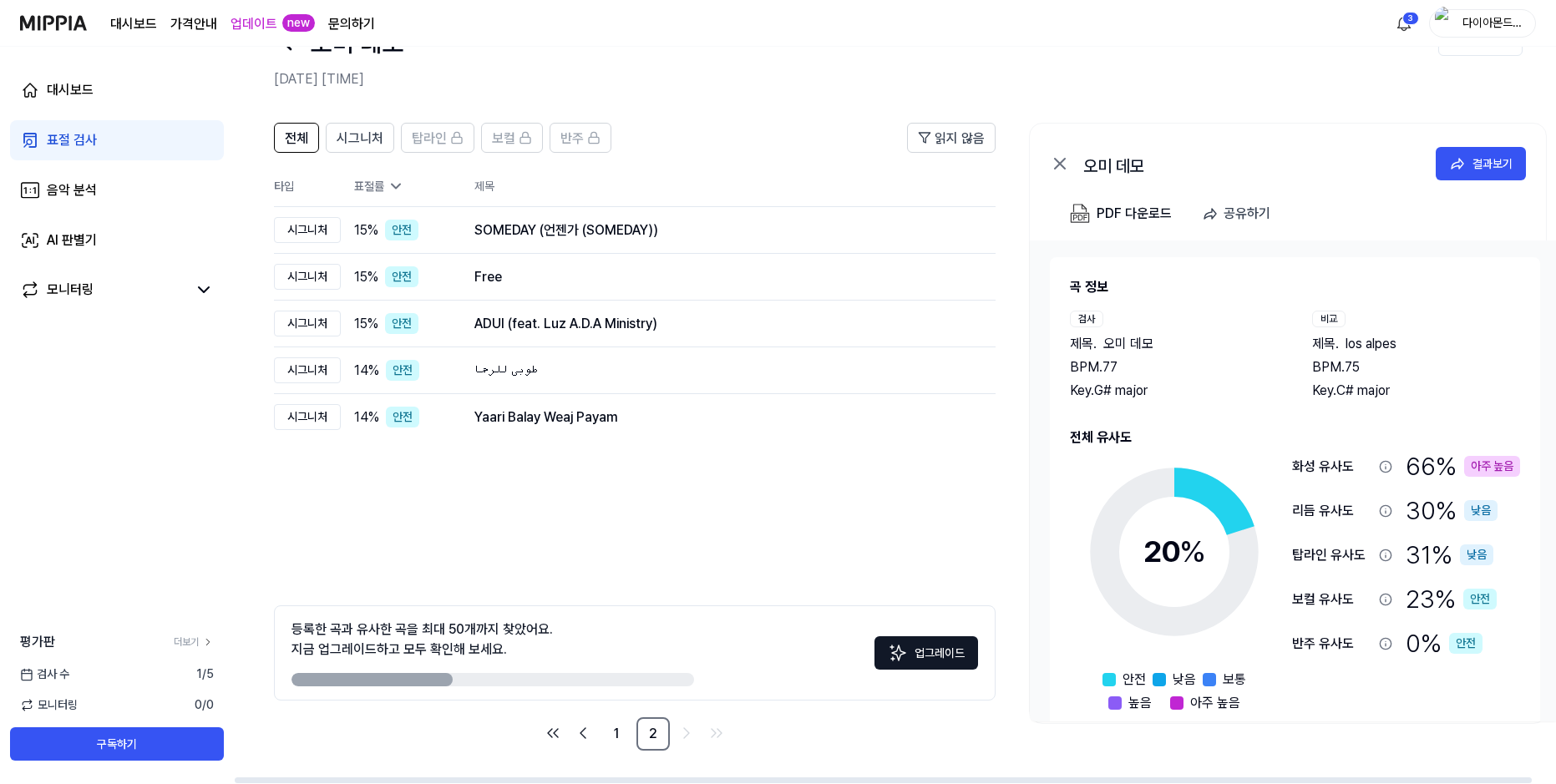 click 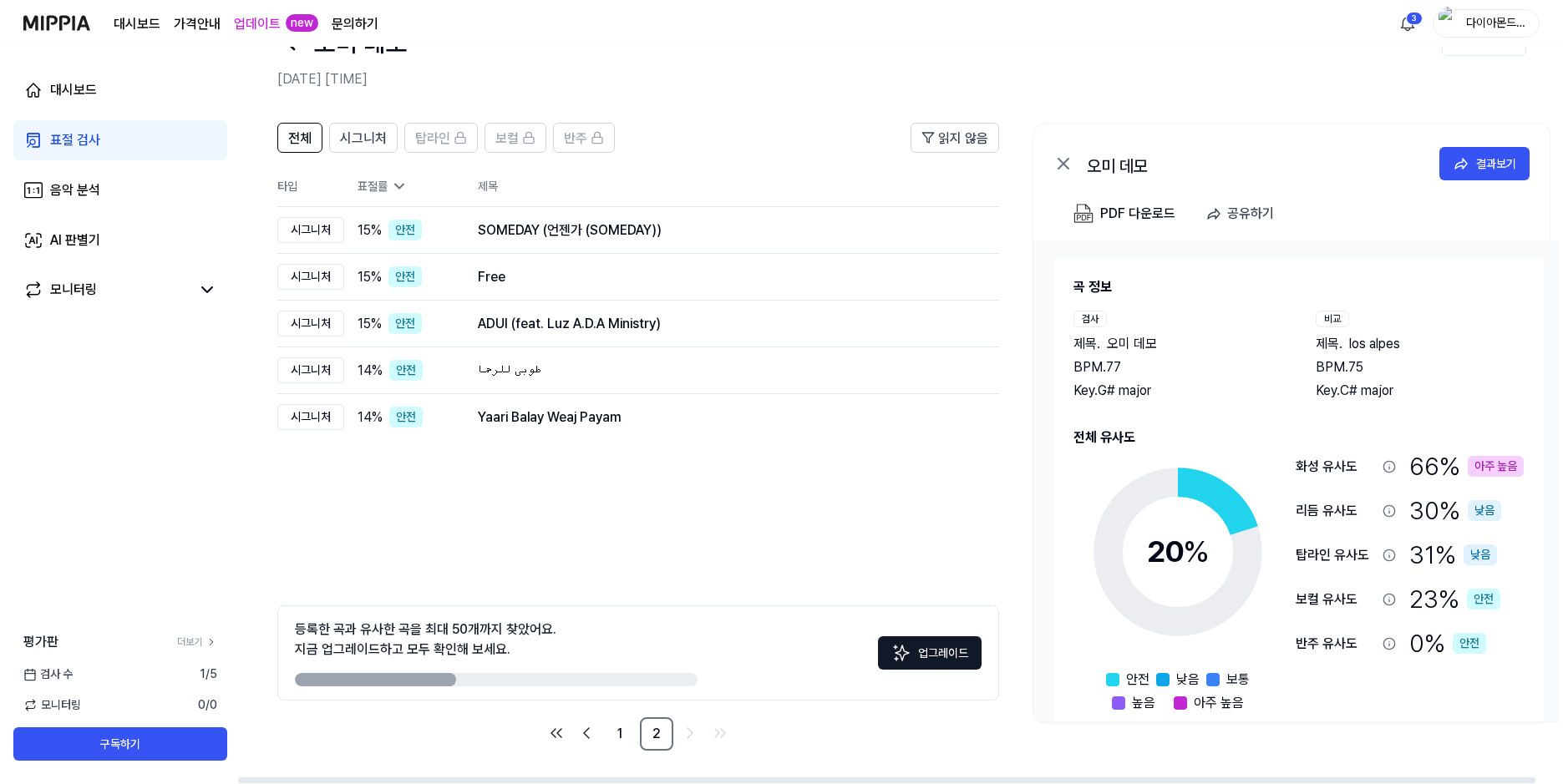 scroll, scrollTop: 0, scrollLeft: 0, axis: both 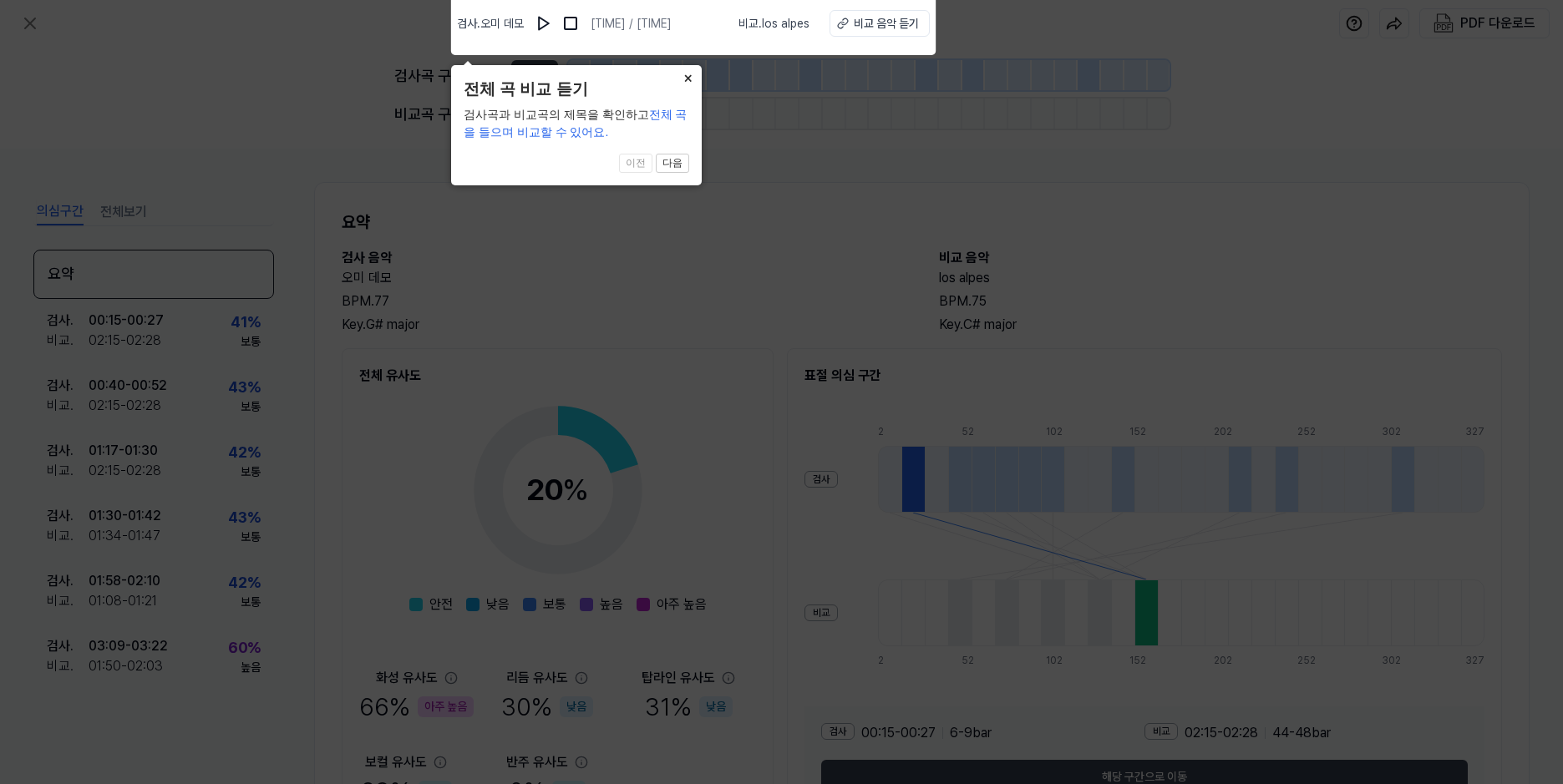 click on "×" at bounding box center (688, 77) 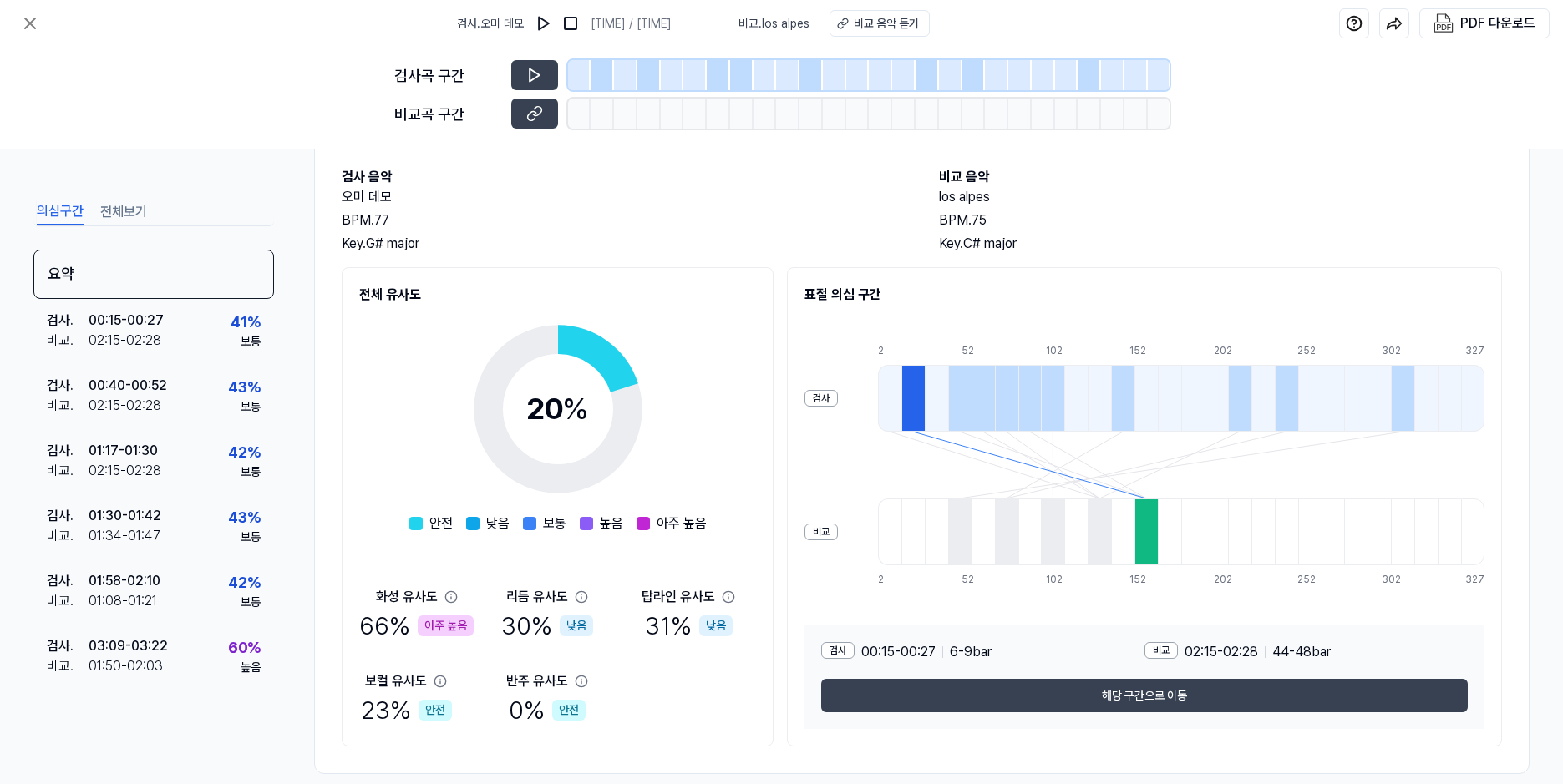 scroll, scrollTop: 104, scrollLeft: 0, axis: vertical 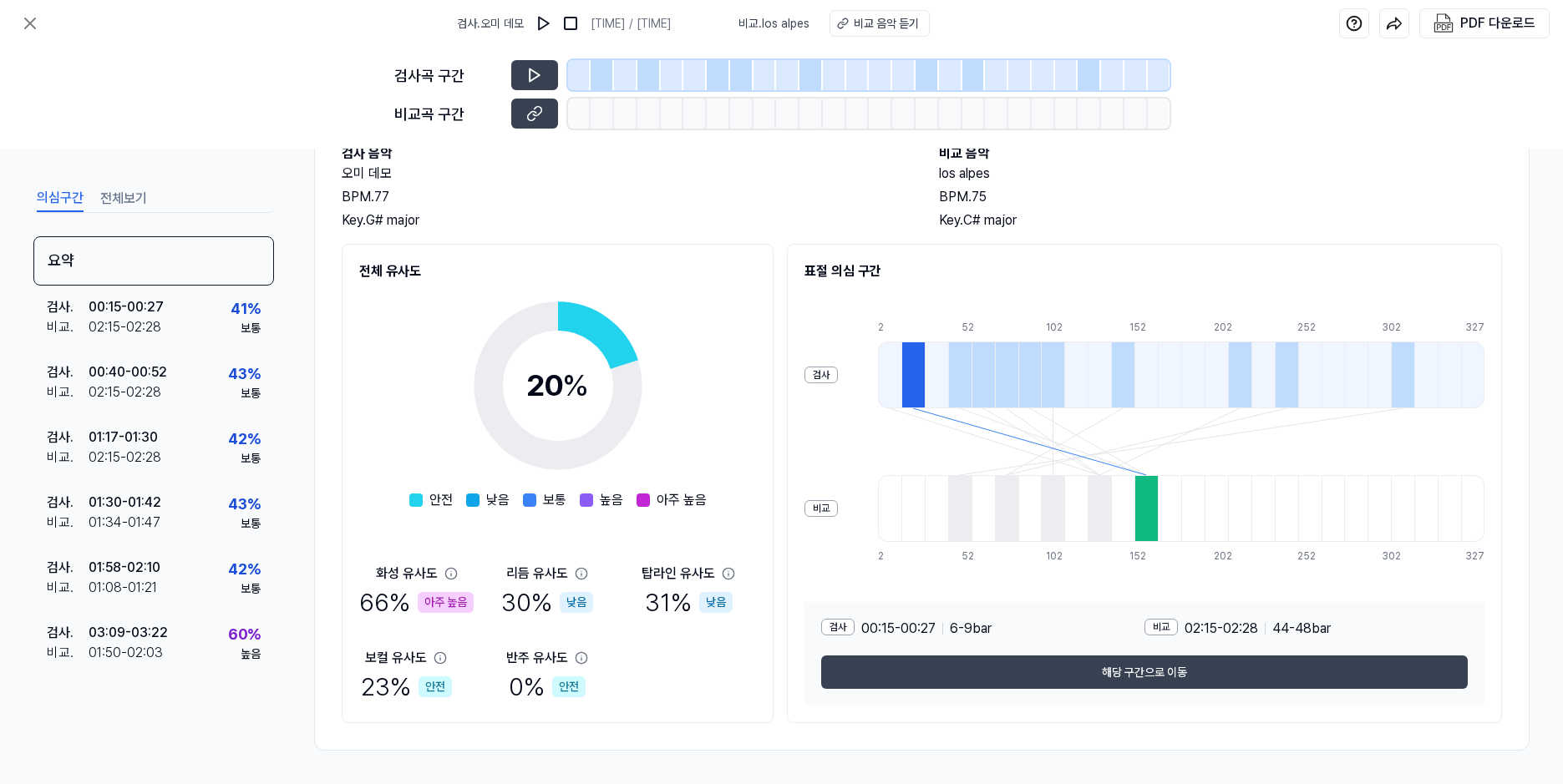 click on "아주 높음" at bounding box center [445, 602] 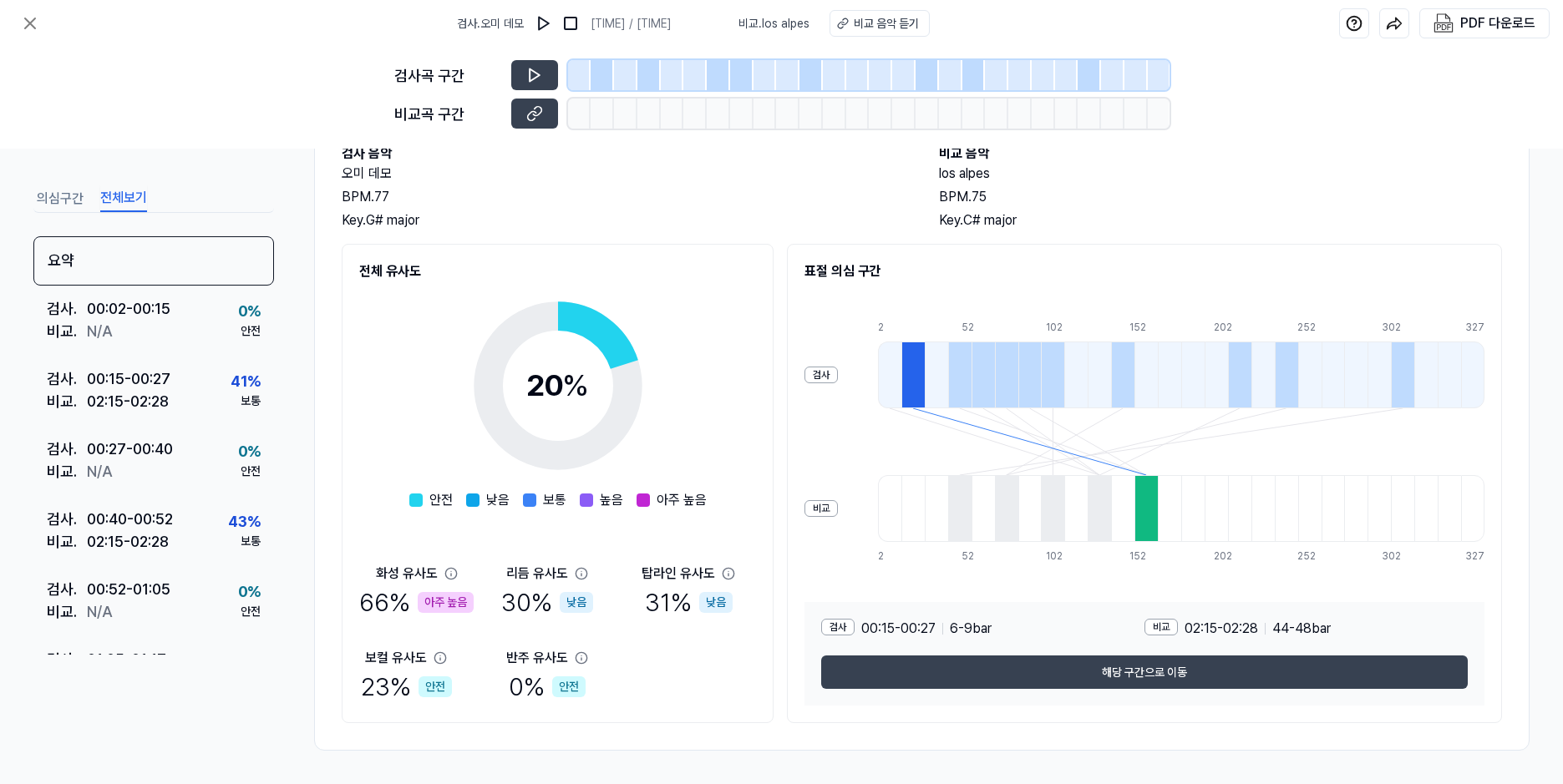 click on "전체보기" at bounding box center [124, 199] 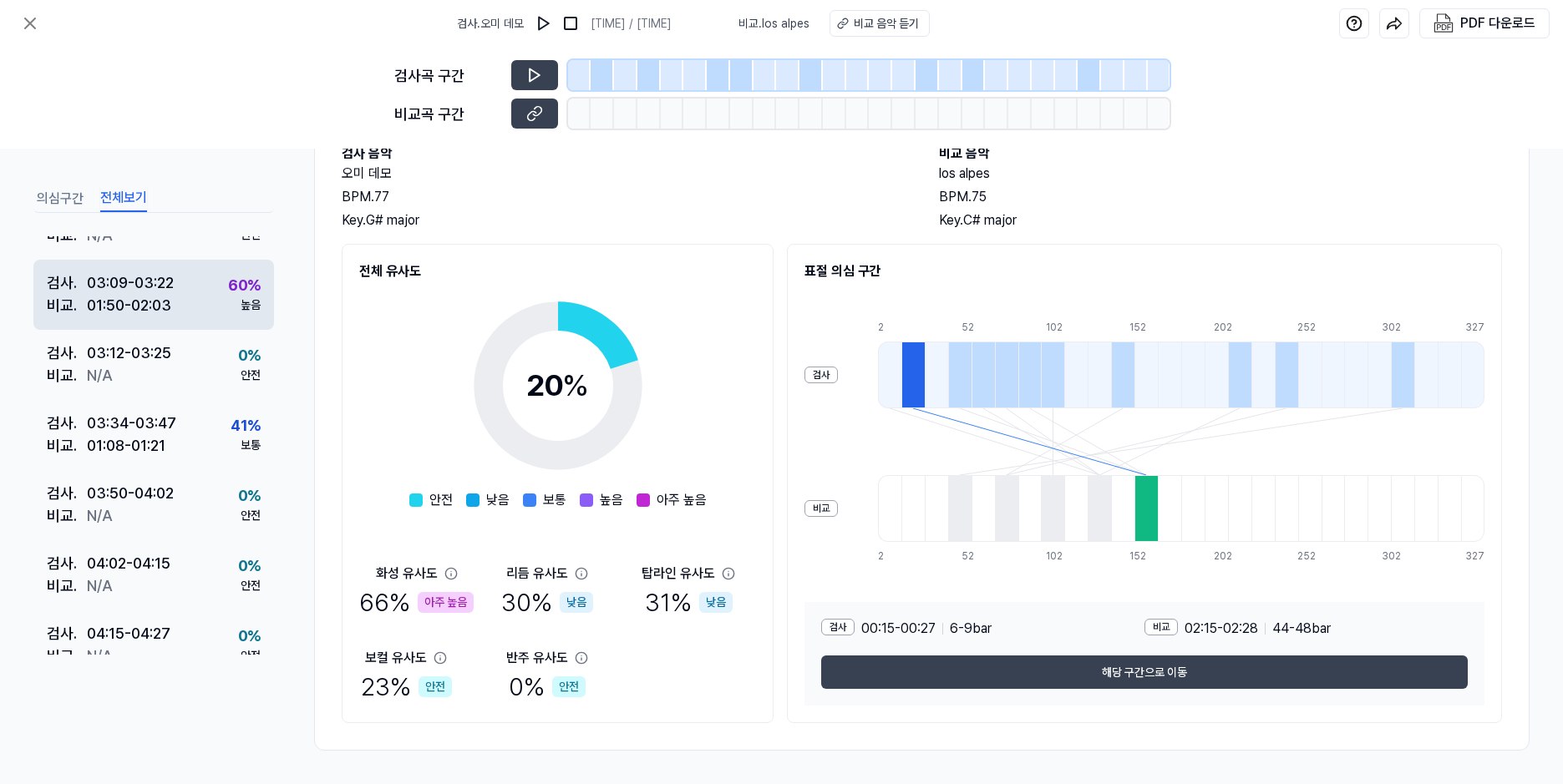 click on "검사 . [TIME] - [TIME] 비교 . [TIME] - [TIME] 60 % 높음" at bounding box center [154, 295] 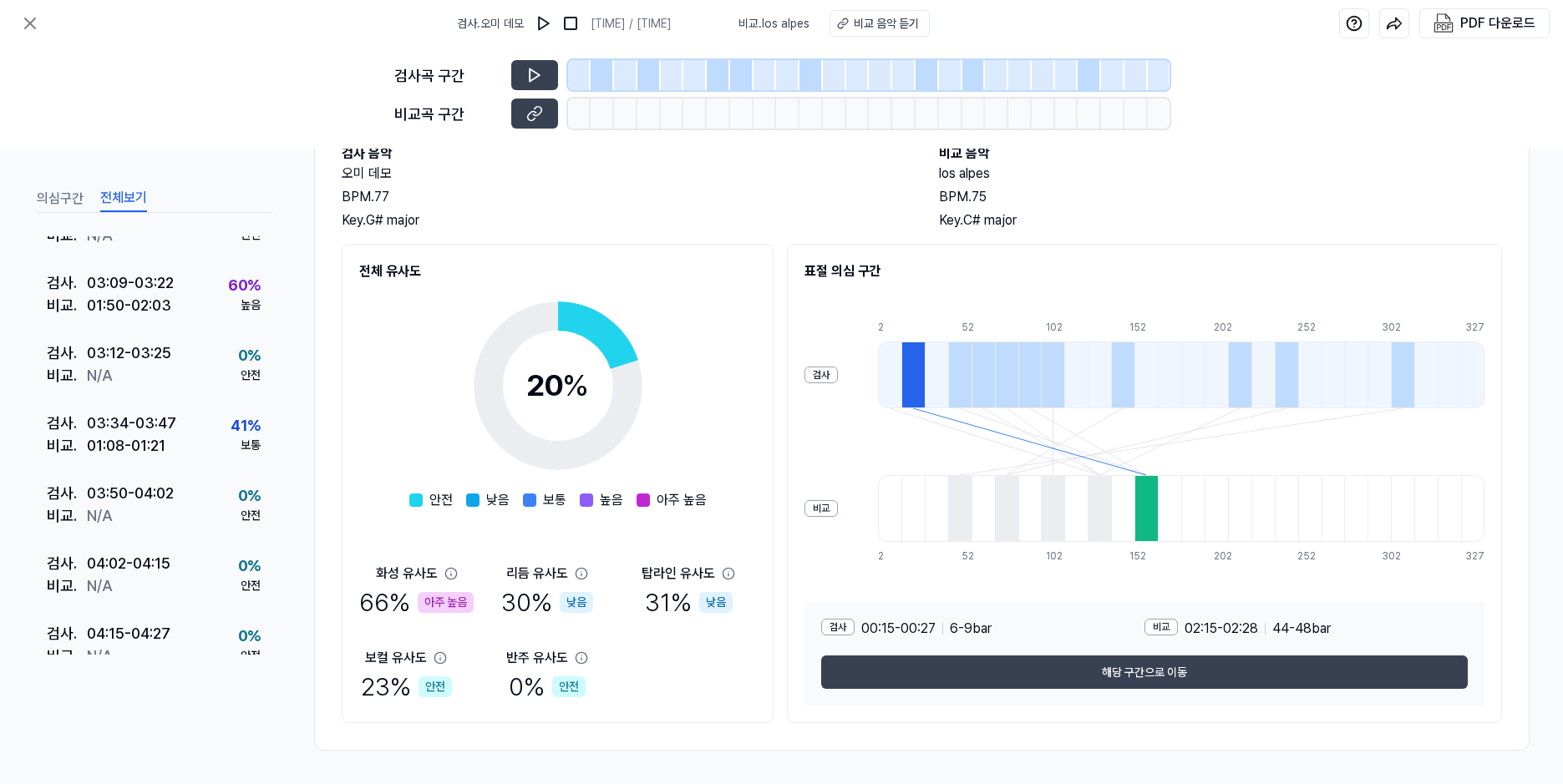 scroll, scrollTop: 1076, scrollLeft: 0, axis: vertical 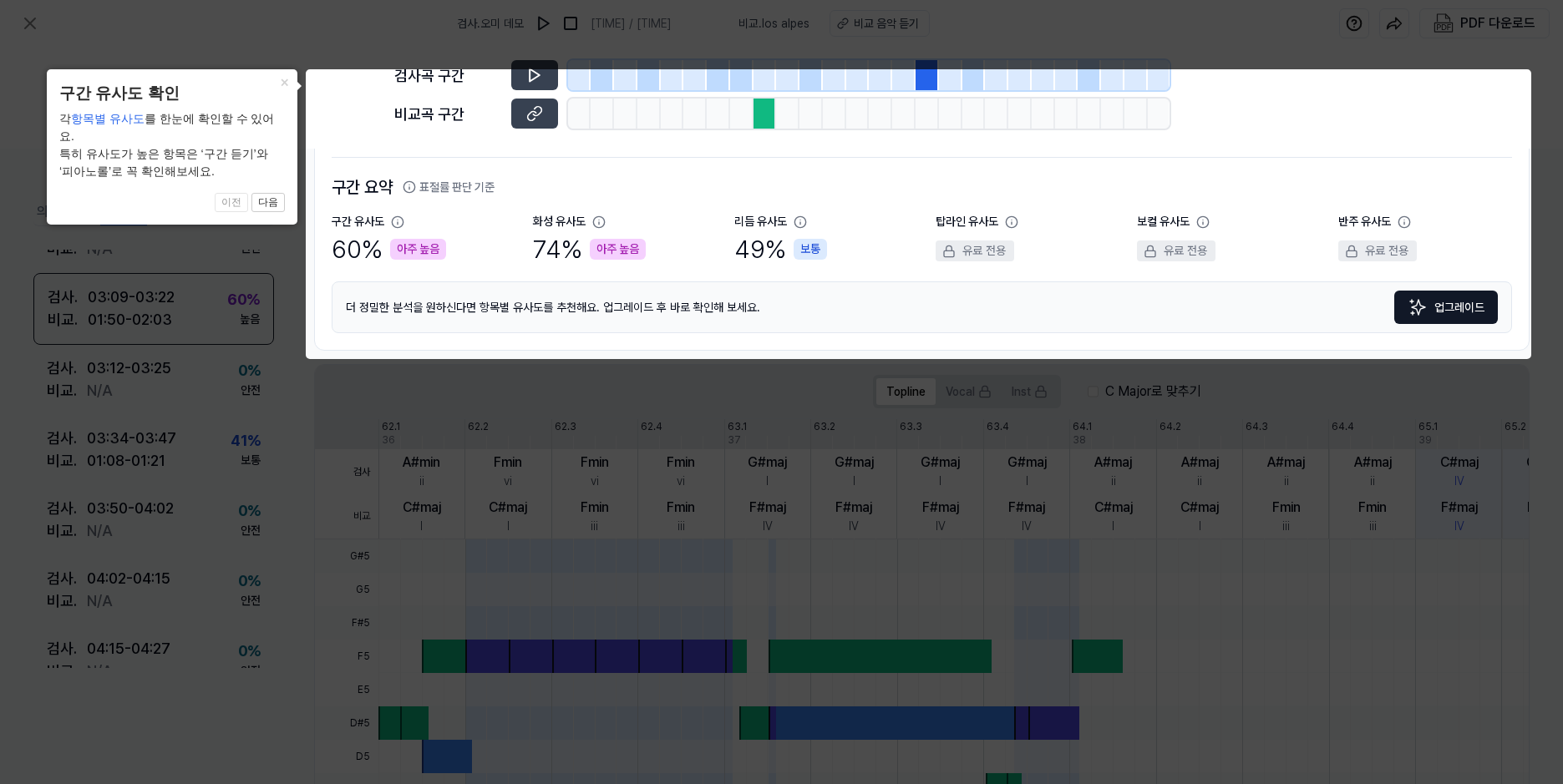 click 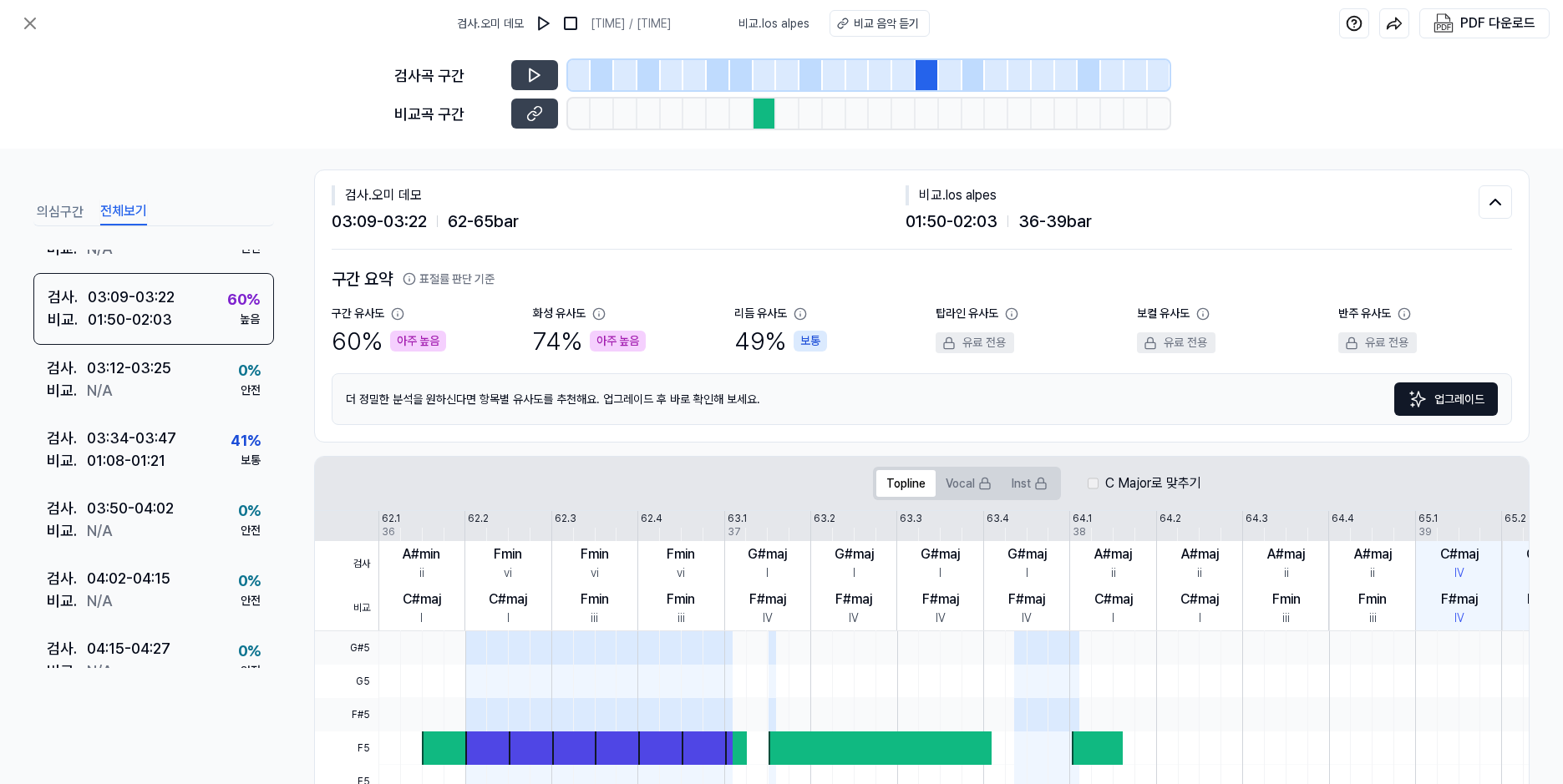scroll, scrollTop: 0, scrollLeft: 0, axis: both 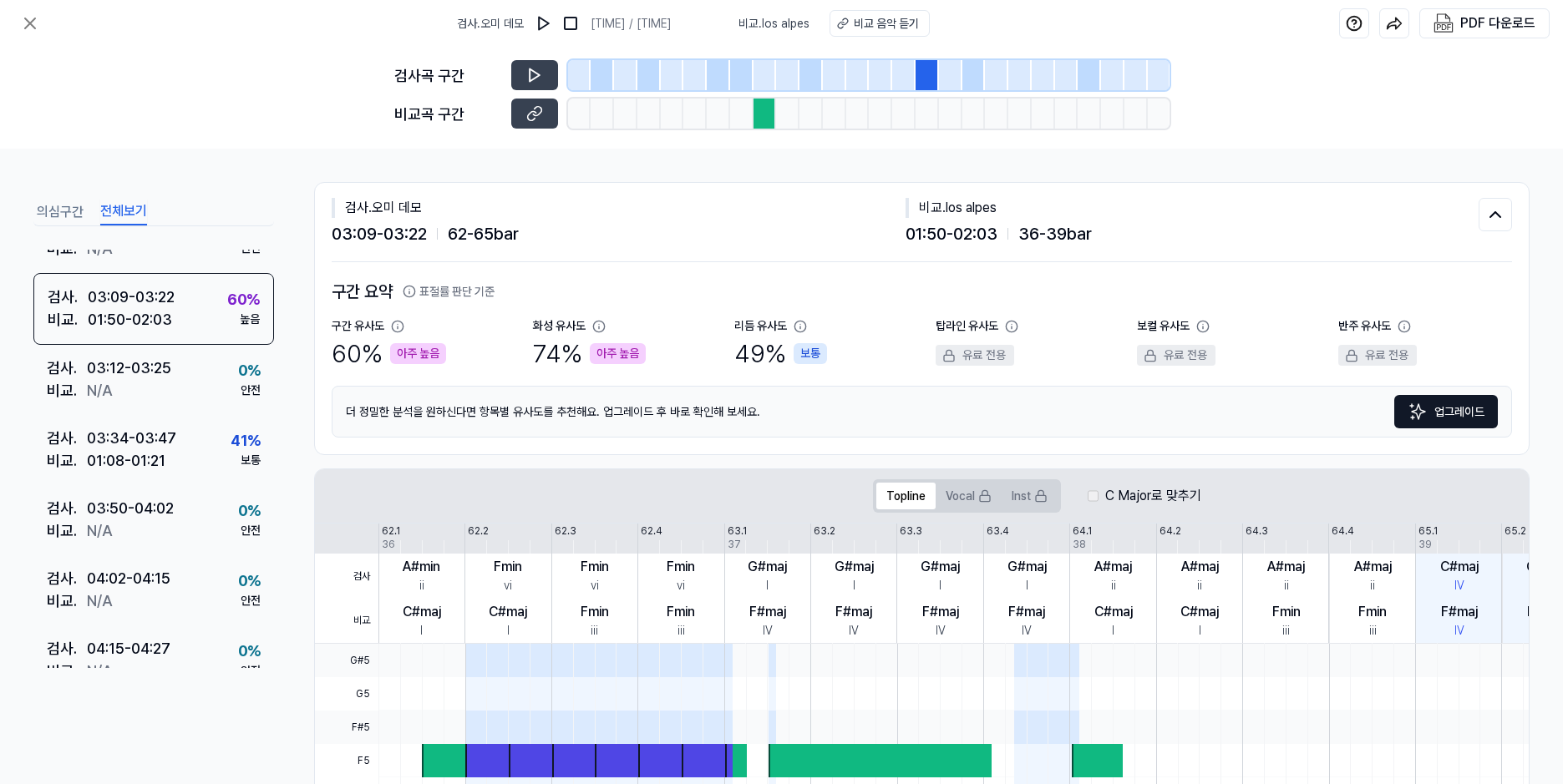 click on "구간 유사도 60 % 아주 높음   화성 유사도 74 % 아주 높음   리듬 유사도 49 % 보통   탑라인 유사도 유료 전용 보컬 유사도 유료 전용 반주 유사도 유료 전용 더 정밀한 분석을 원하신다면 항목별 유사도를 추천해요. 업그레이드 후 바로 확인해 보세요. 업그레이드" at bounding box center [921, 358] 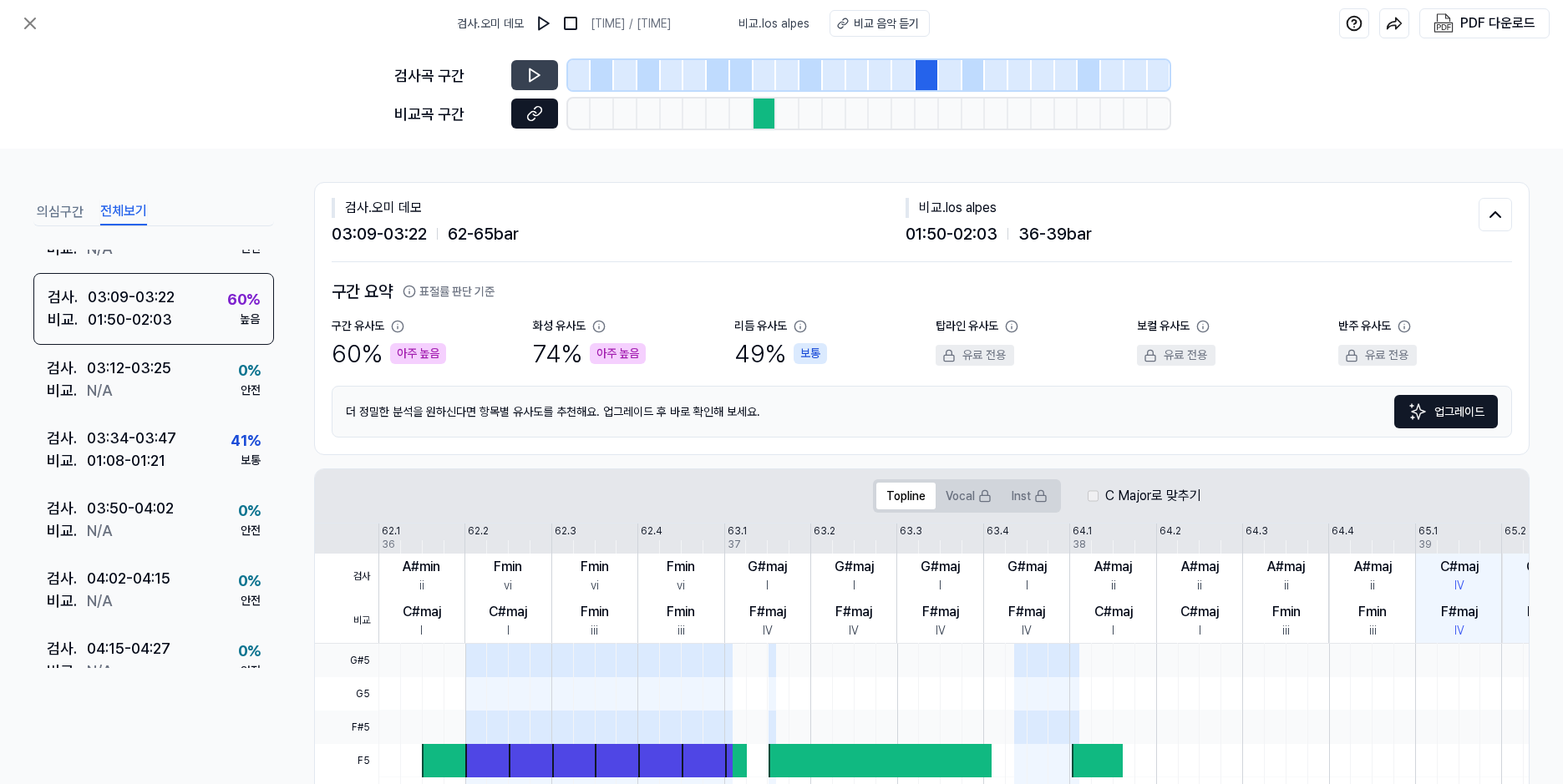 click at bounding box center (535, 114) 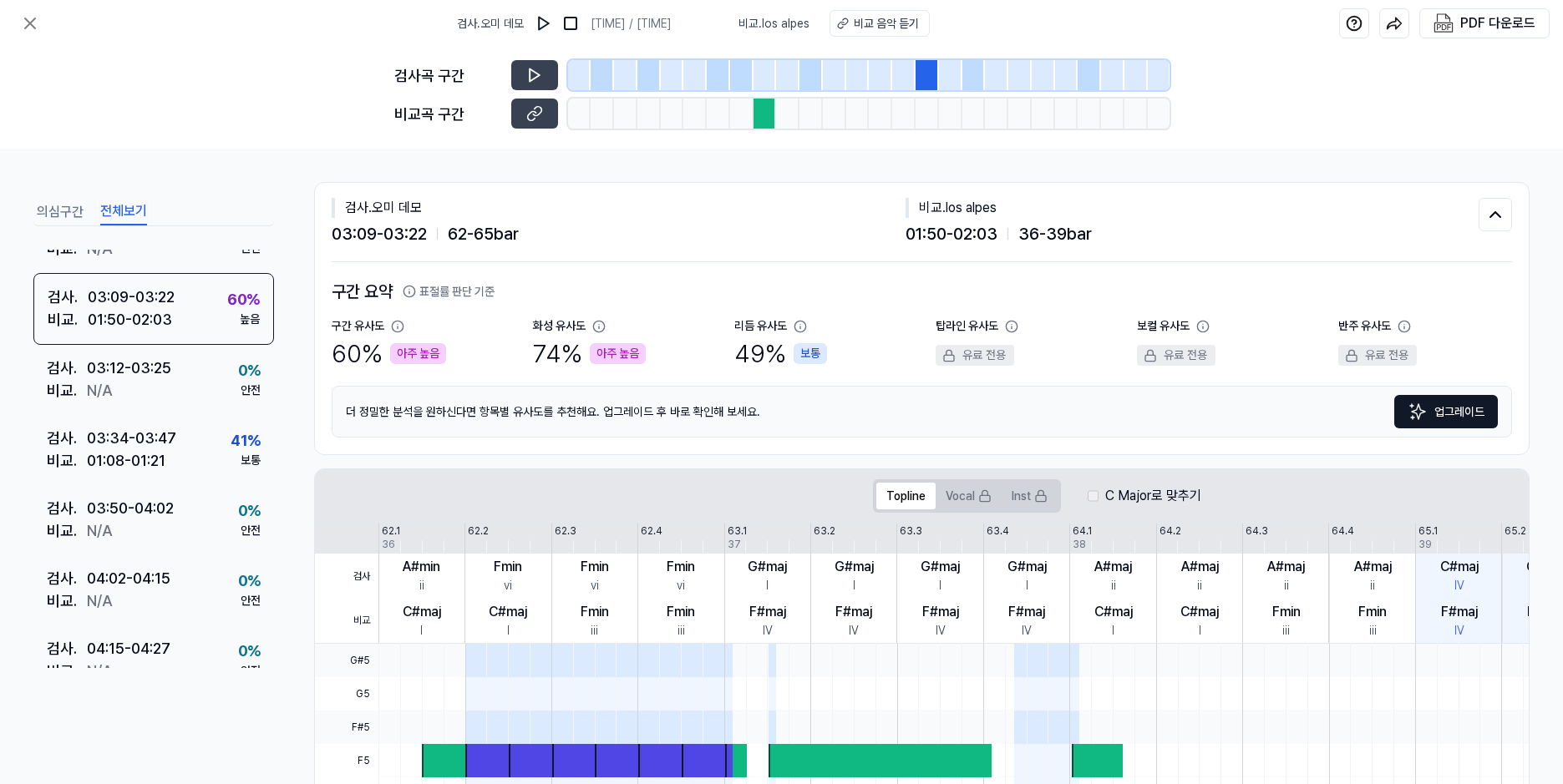 type 